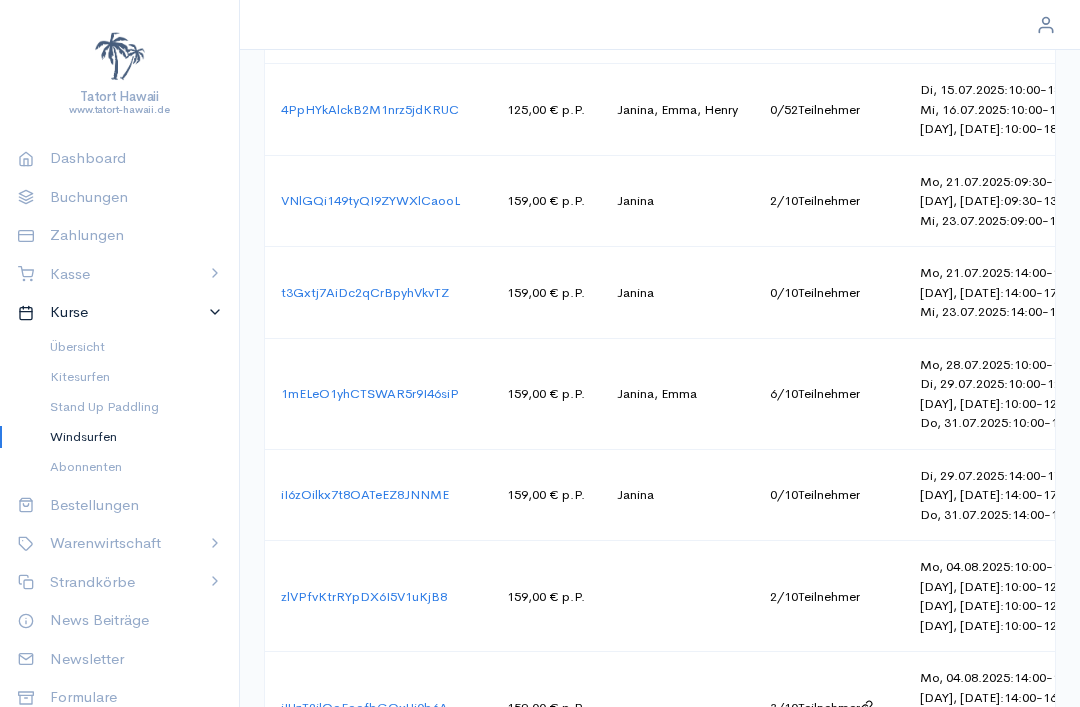 scroll, scrollTop: 1705, scrollLeft: 0, axis: vertical 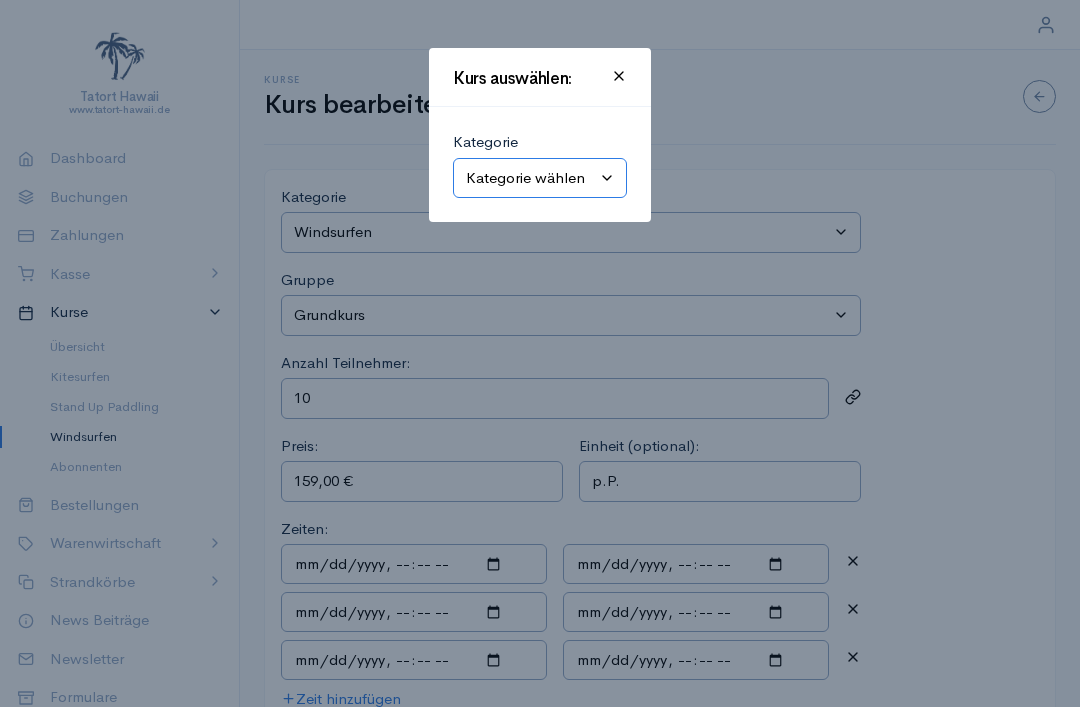 click on "Kategorie wählen Kitesurfen Stand Up Paddling  Windsurfen" at bounding box center [540, 178] 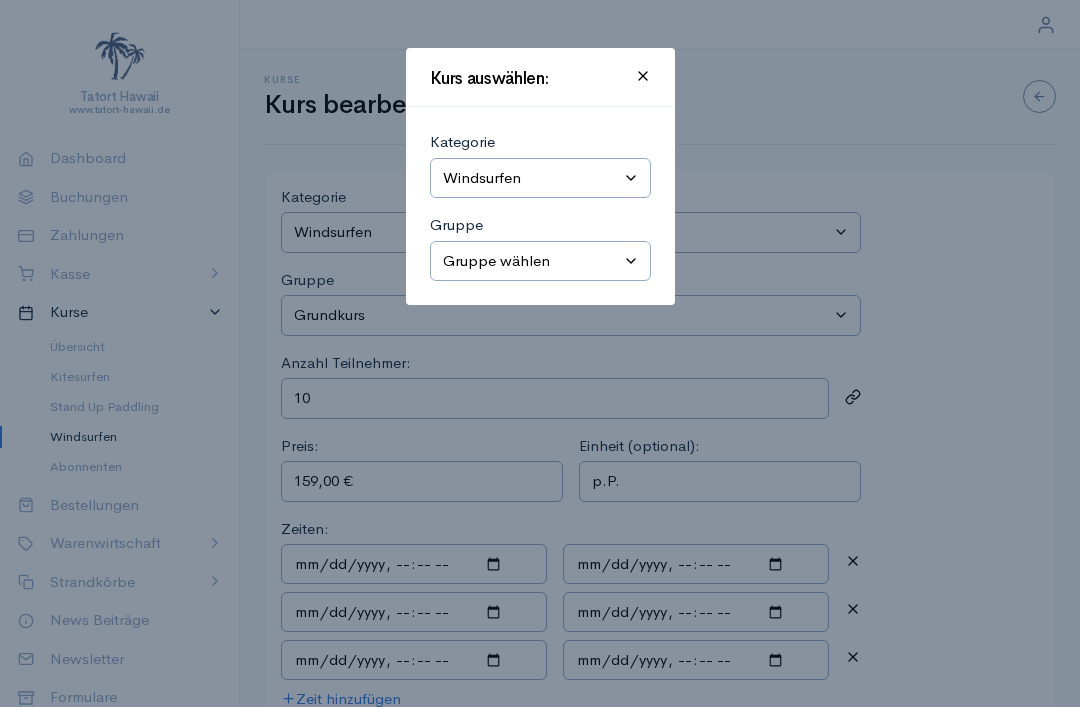 click on "Gruppe wählen Grundkurs Schnupperkurs Kompakt-Grundkurs Aufbaukurs Materialverleih Privatstunde  Windsurf-Camp Intensiv  Echt Surfen! Nicht online." at bounding box center [540, 261] 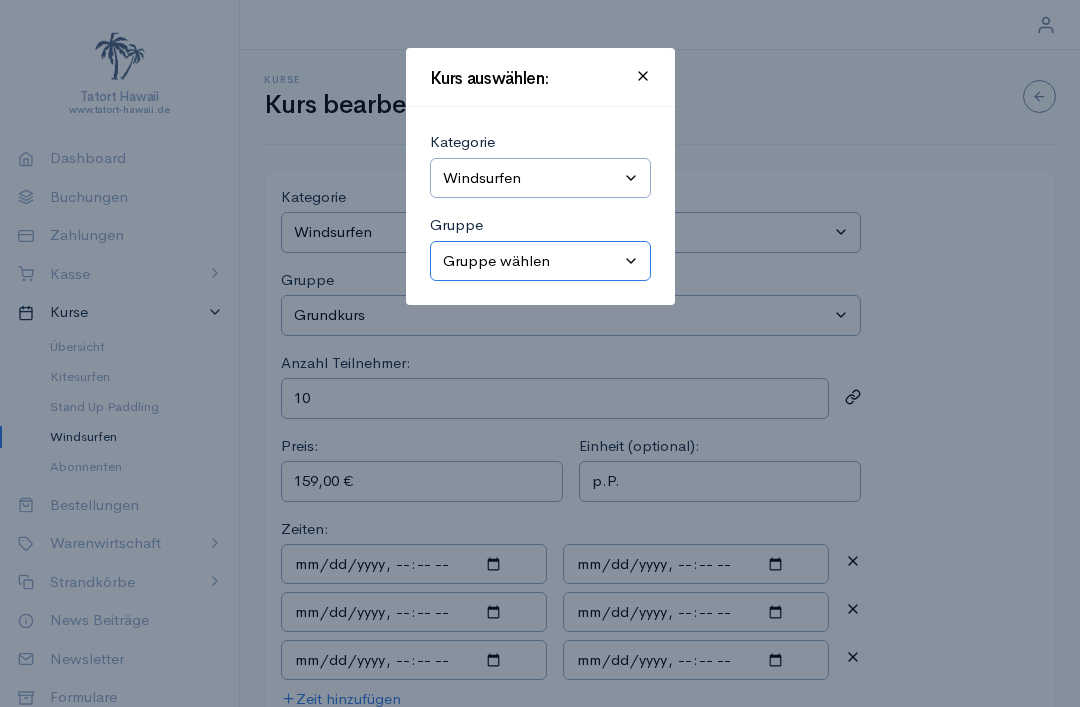 select on "1" 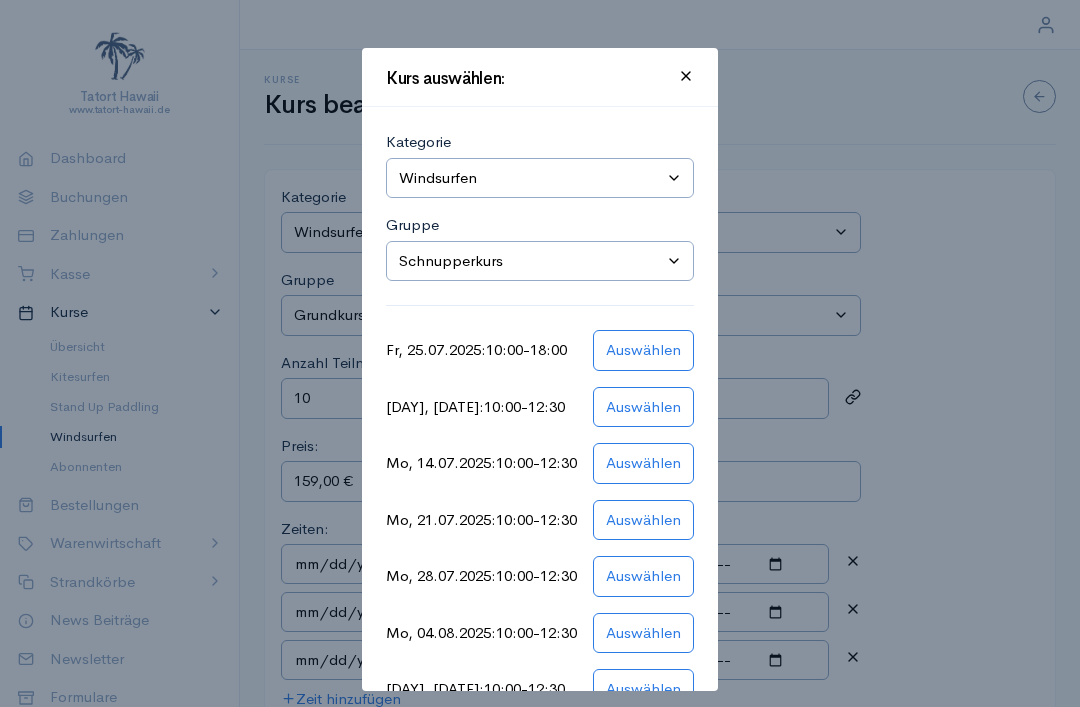 click on "Kurs auswählen:" at bounding box center (540, 77) 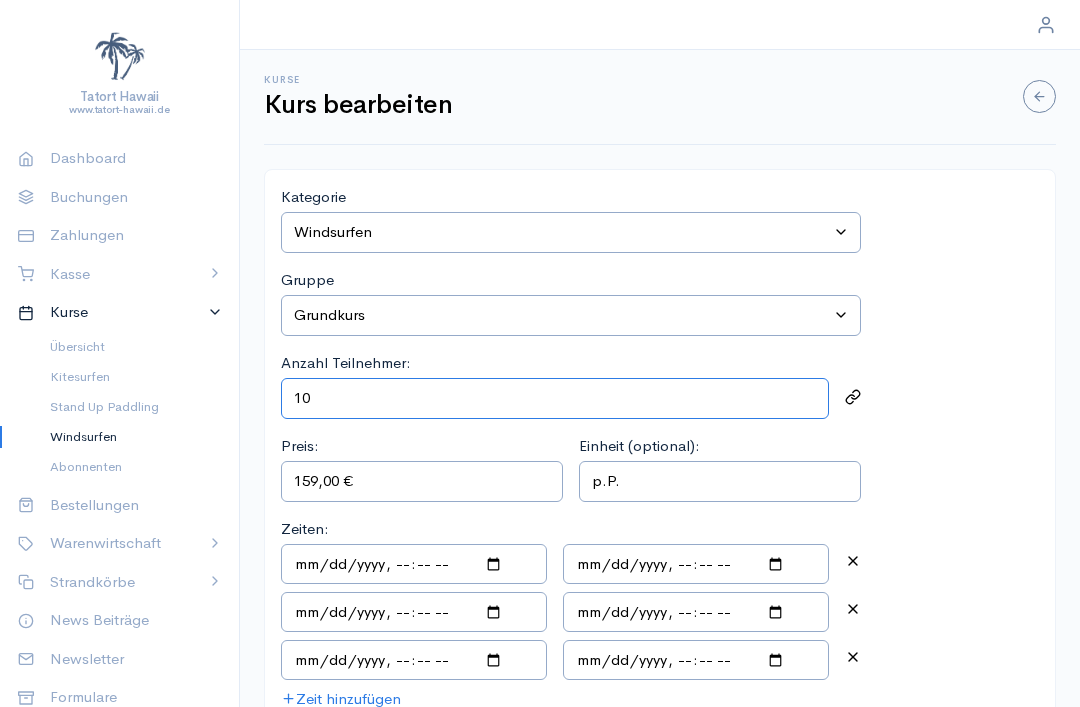 click on "10" at bounding box center (555, 398) 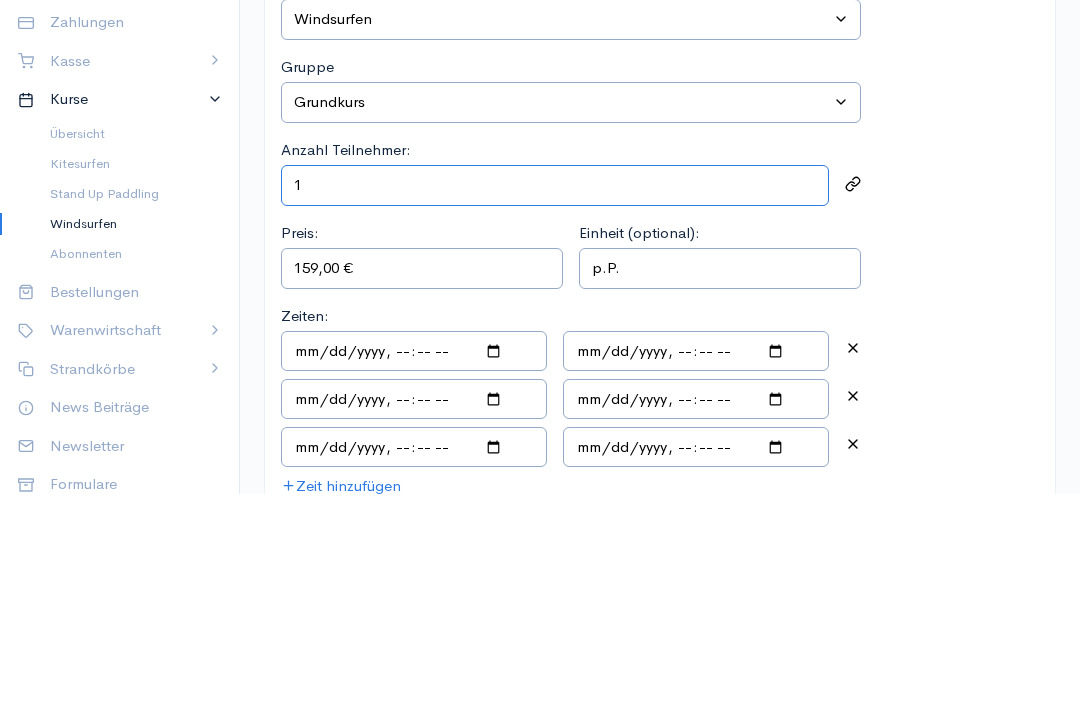 type on "10" 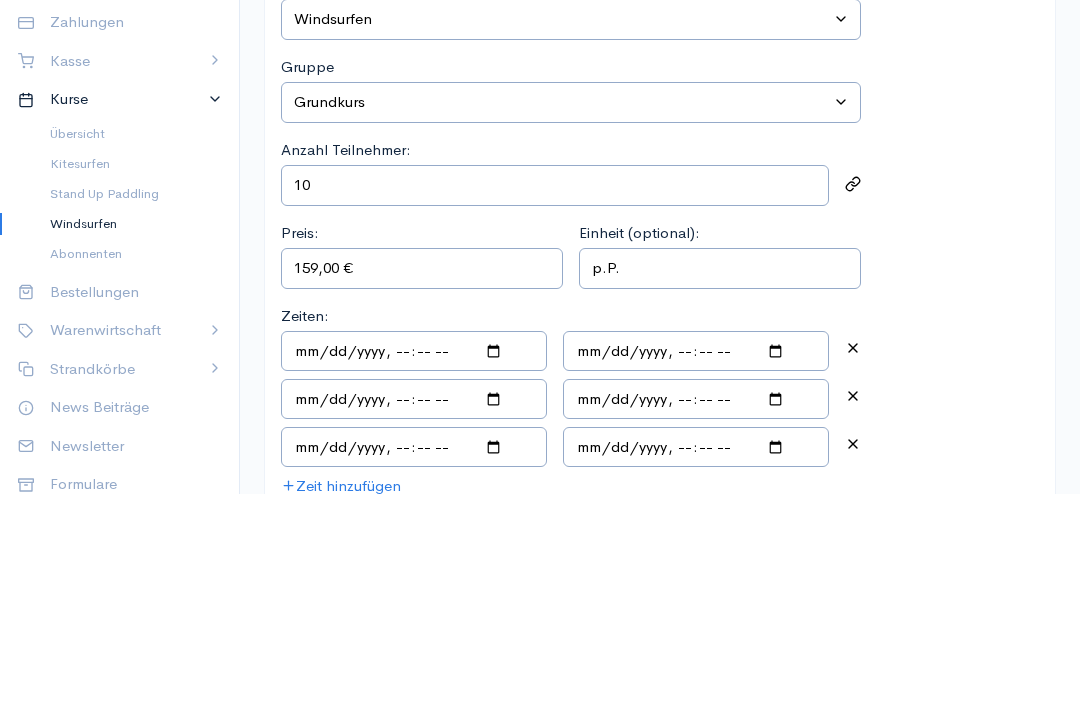 scroll, scrollTop: 209, scrollLeft: 0, axis: vertical 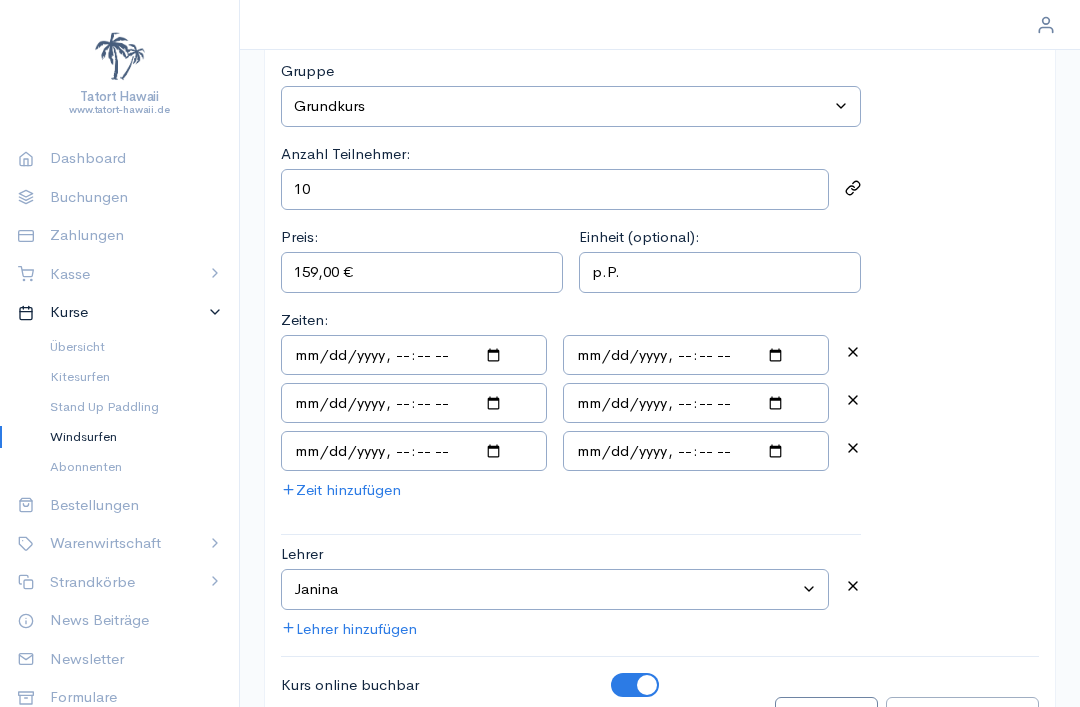 click at bounding box center (853, 188) 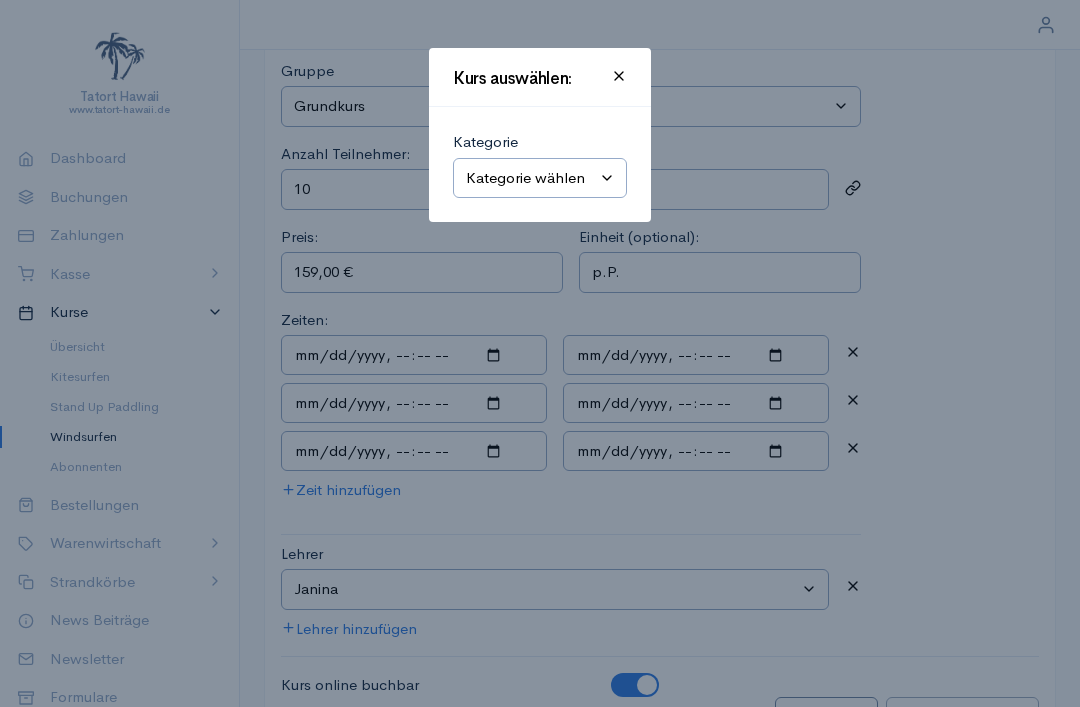 click on "Kategorie wählen Kitesurfen Stand Up Paddling  Windsurfen" at bounding box center [540, 178] 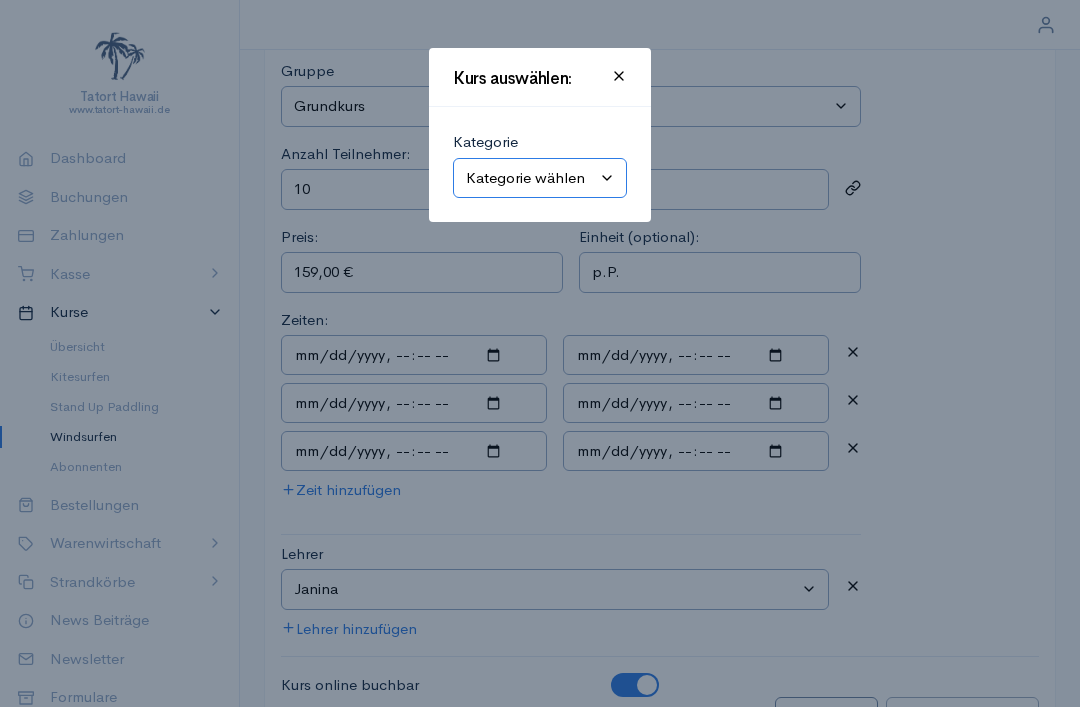 select on "2" 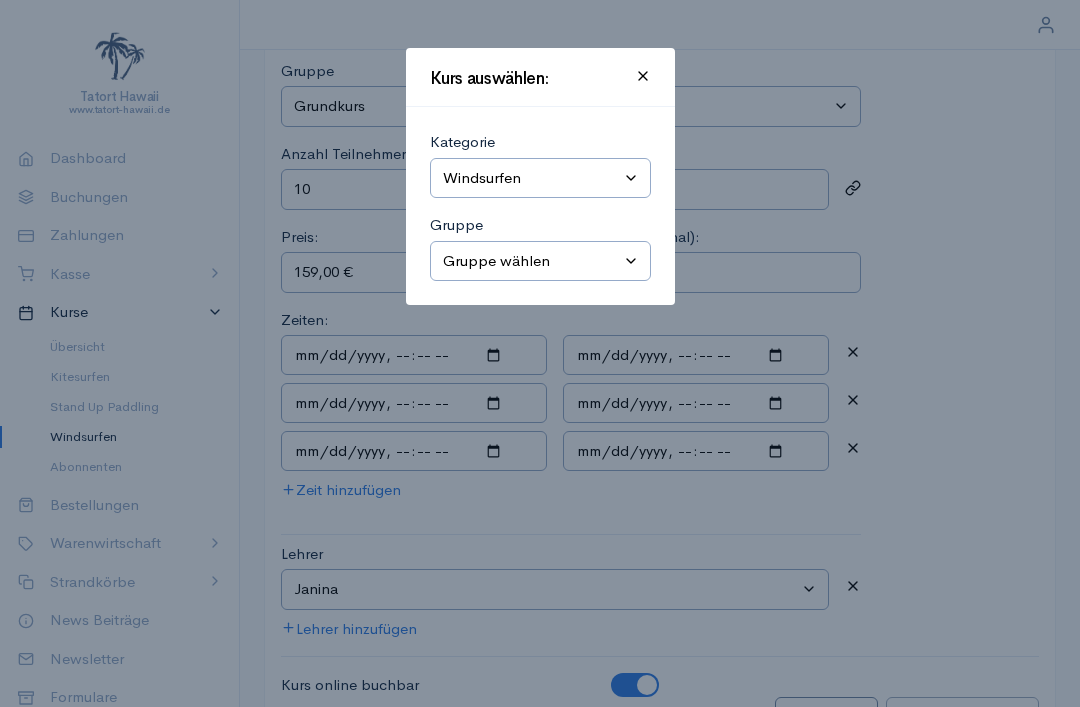 click on "Gruppe wählen Grundkurs Schnupperkurs Kompakt-Grundkurs Aufbaukurs Materialverleih Privatstunde  Windsurf-Camp Intensiv  Echt Surfen! Nicht online." at bounding box center [540, 261] 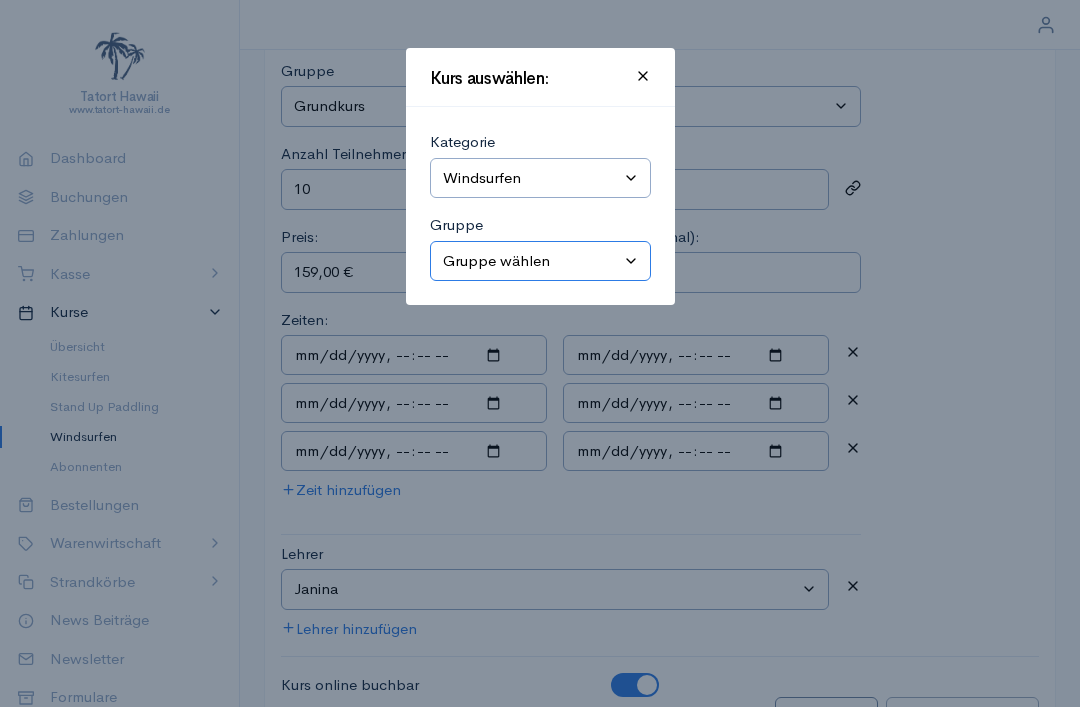 select on "1" 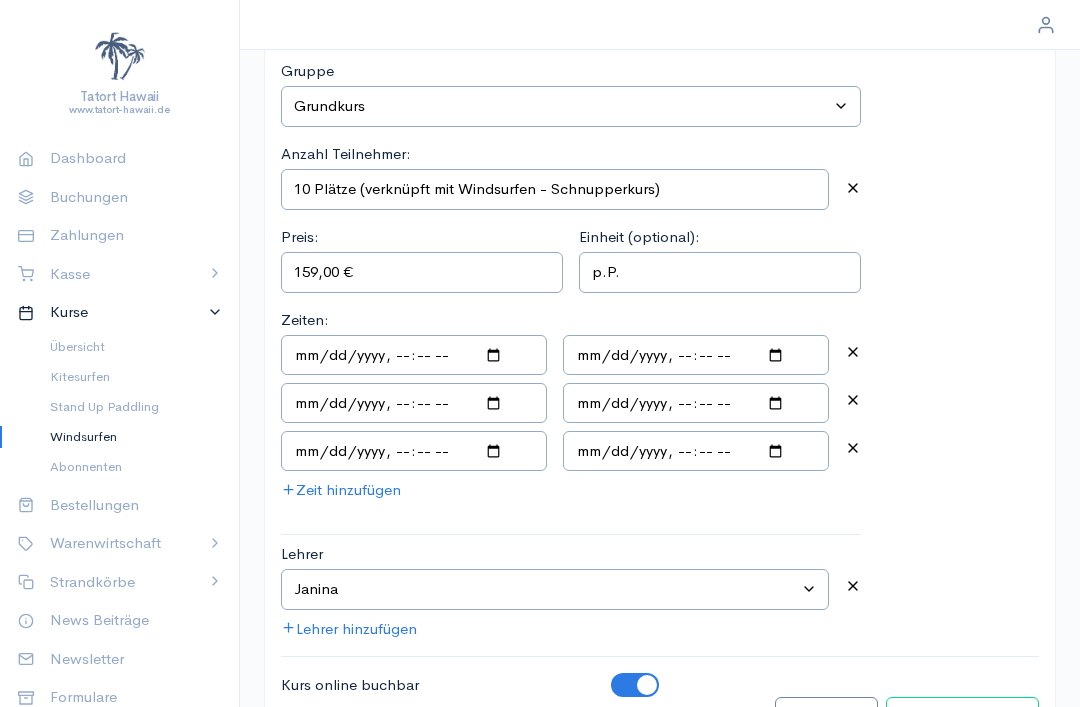 click on "Kurs  bearbeiten" at bounding box center [962, 717] 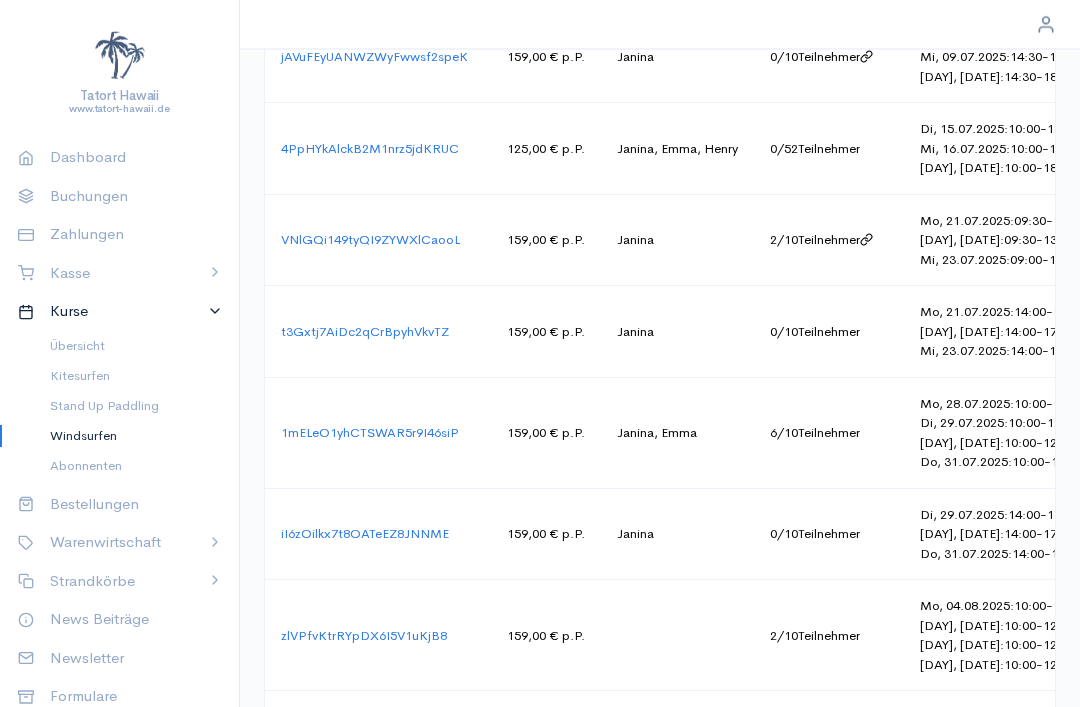 scroll, scrollTop: 1680, scrollLeft: 0, axis: vertical 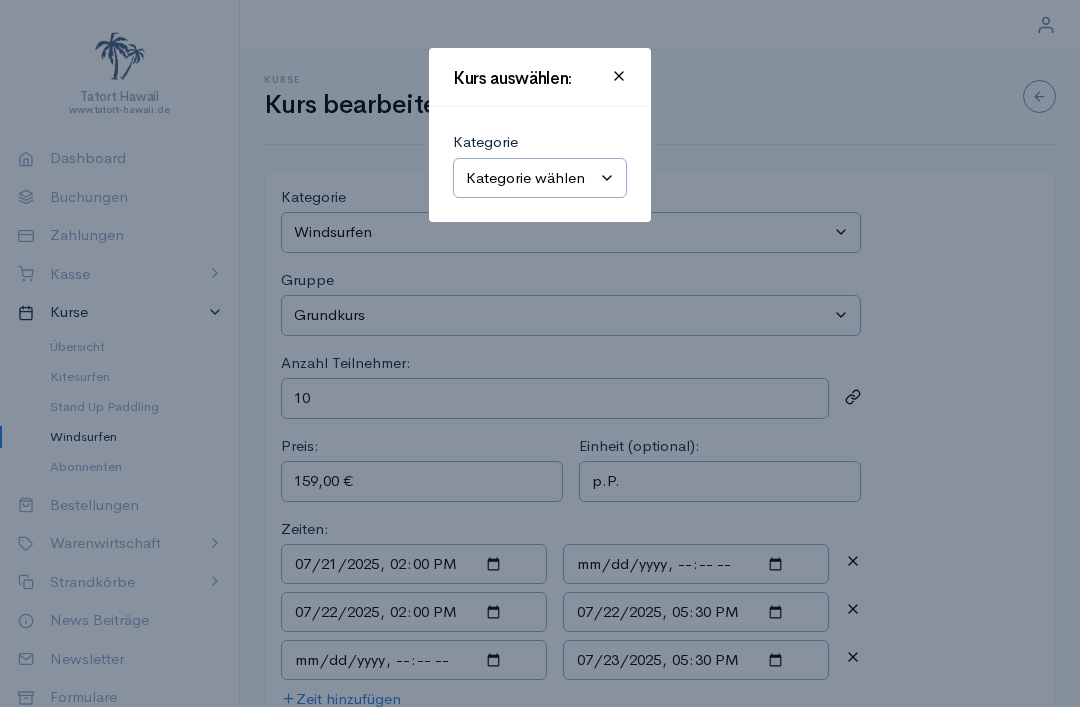 click on "Kategorie wählen Kitesurfen Stand Up Paddling  Windsurfen" at bounding box center (540, 178) 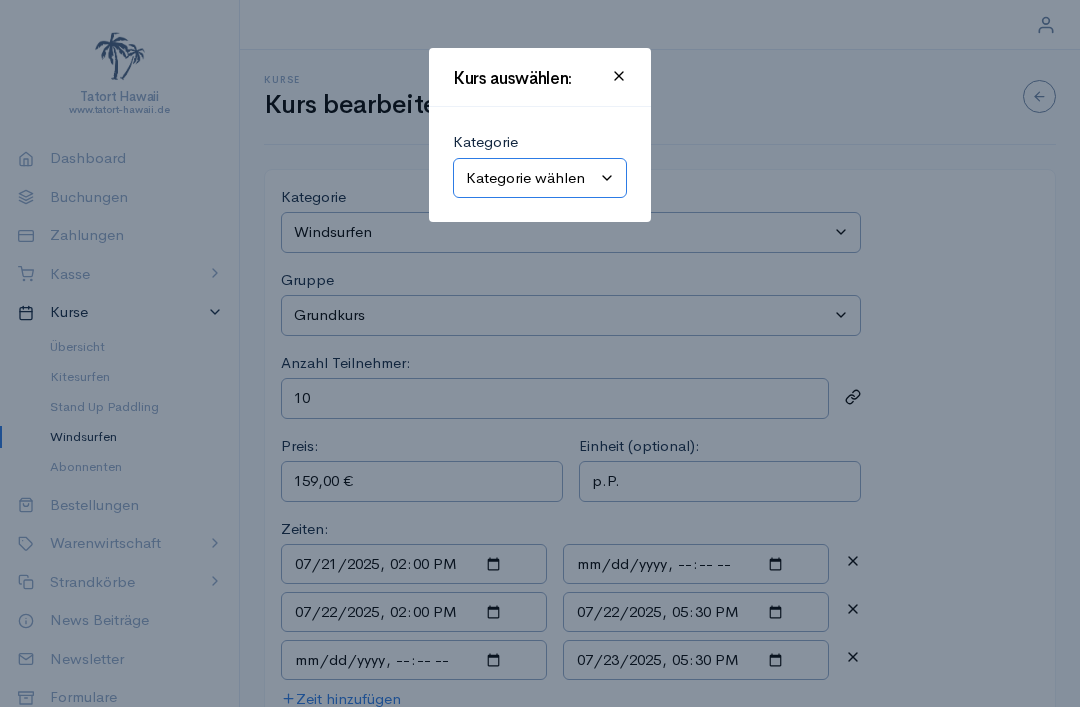 select on "2" 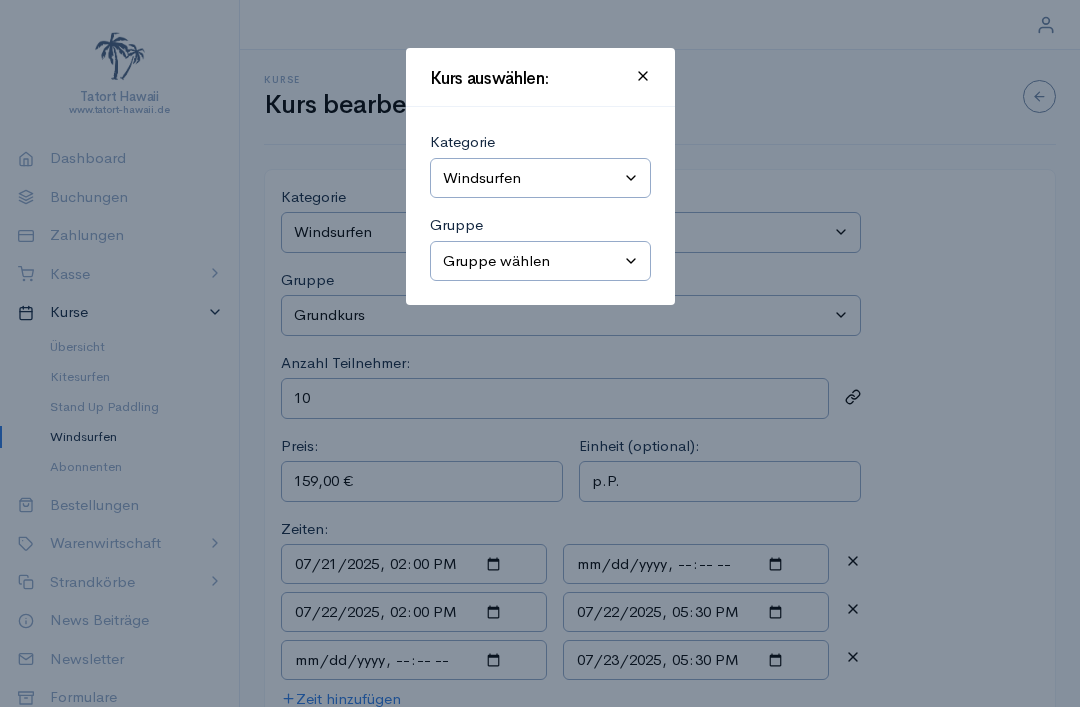 click on "Gruppe wählen Grundkurs Schnupperkurs Kompakt-Grundkurs Aufbaukurs Materialverleih Privatstunde  Windsurf-Camp Intensiv  Echt Surfen! Nicht online." at bounding box center (540, 261) 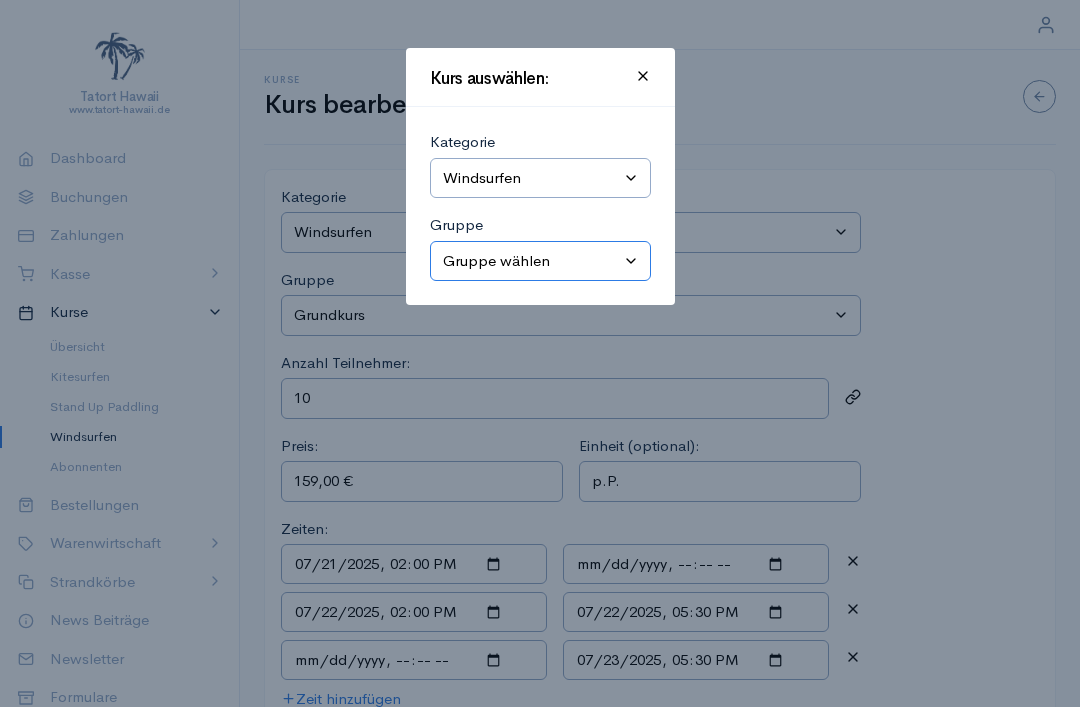 select on "1" 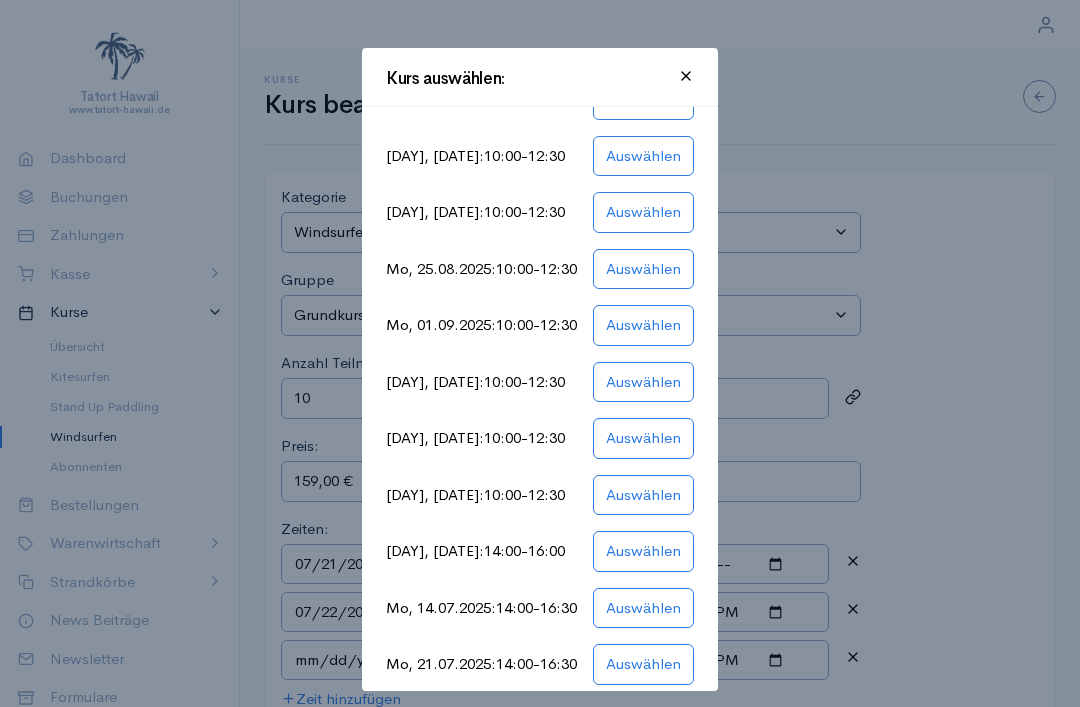 scroll, scrollTop: 475, scrollLeft: 0, axis: vertical 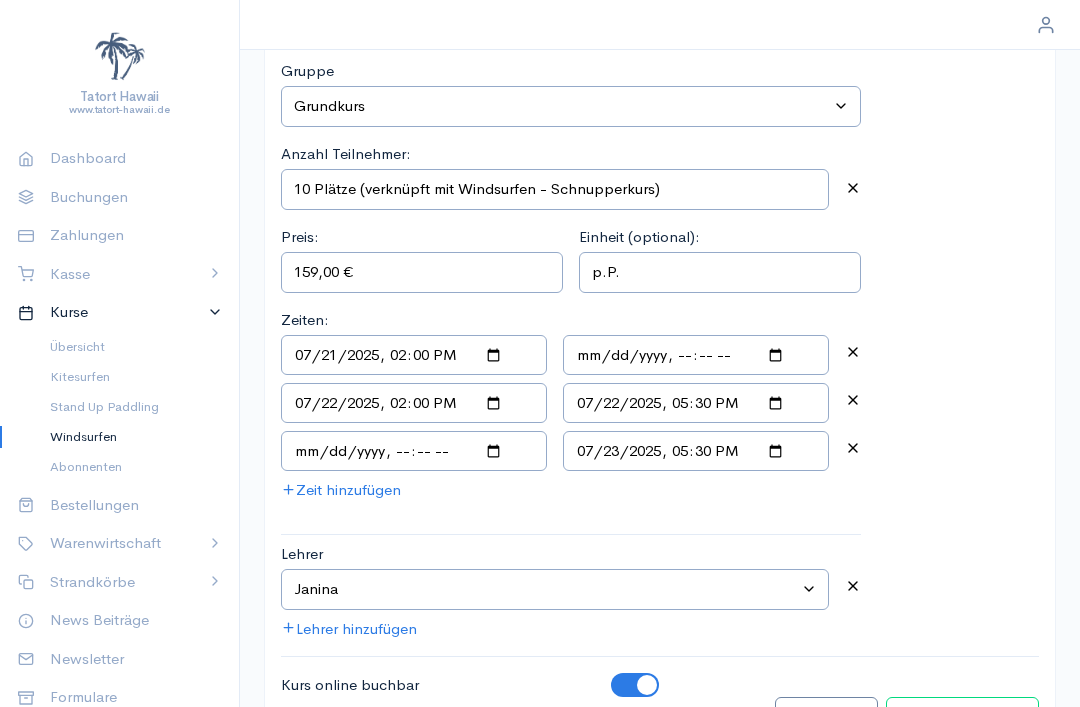 click on "Kurs  bearbeiten" at bounding box center [962, 717] 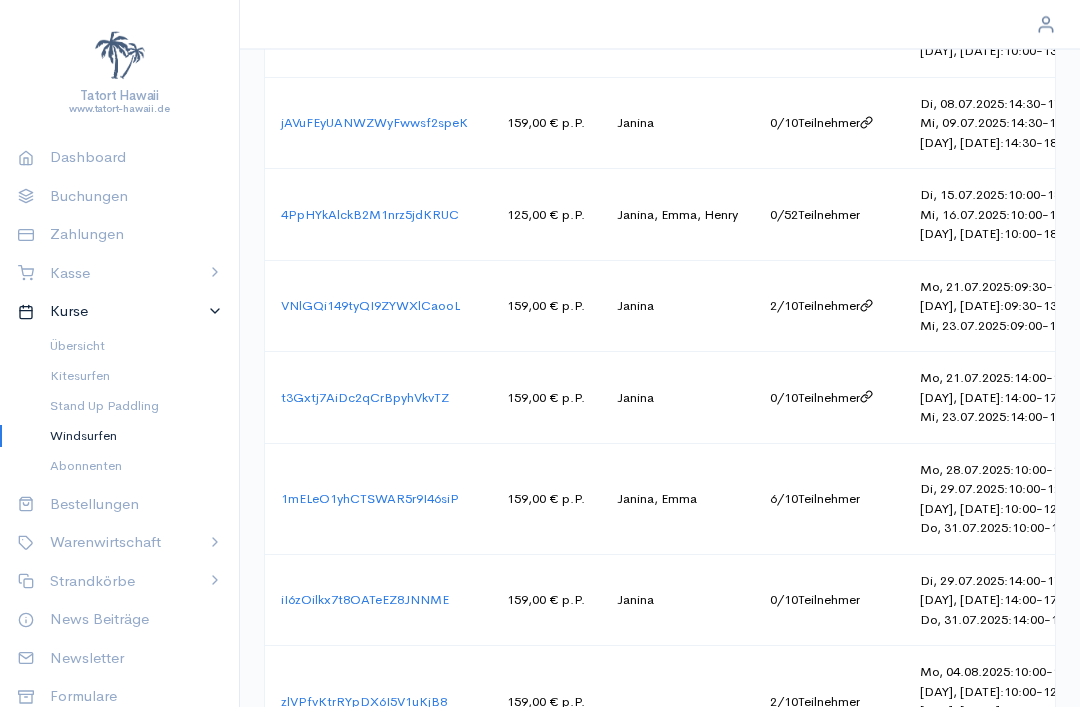scroll, scrollTop: 1620, scrollLeft: 0, axis: vertical 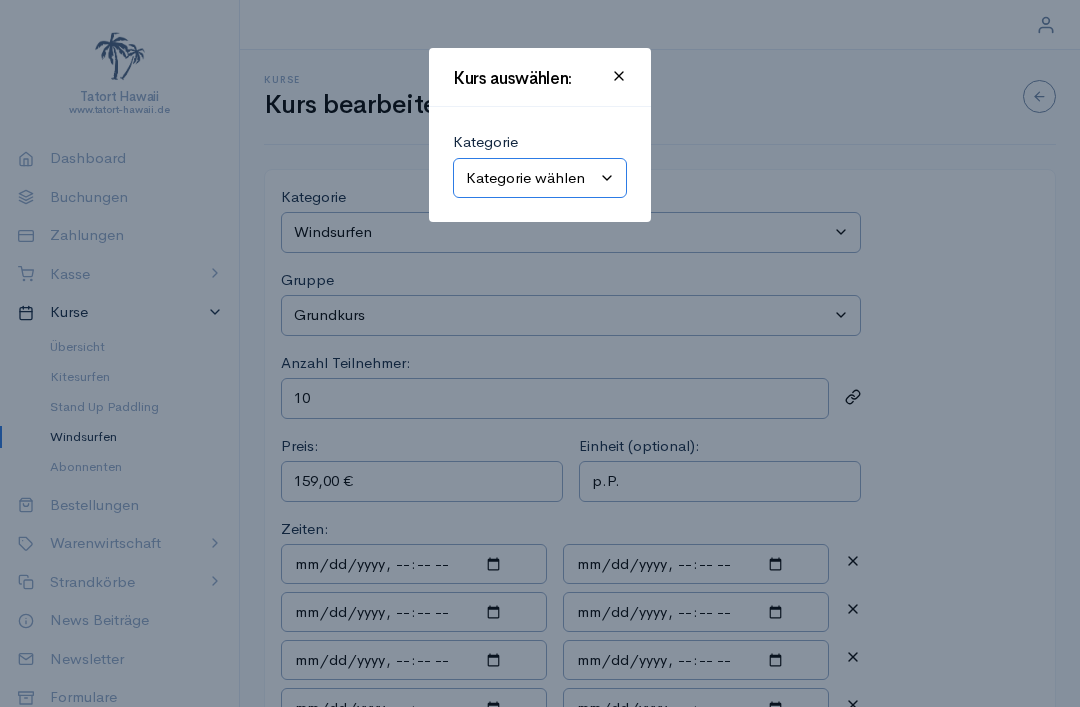 click on "Kategorie wählen Kitesurfen Stand Up Paddling  Windsurfen" at bounding box center [540, 178] 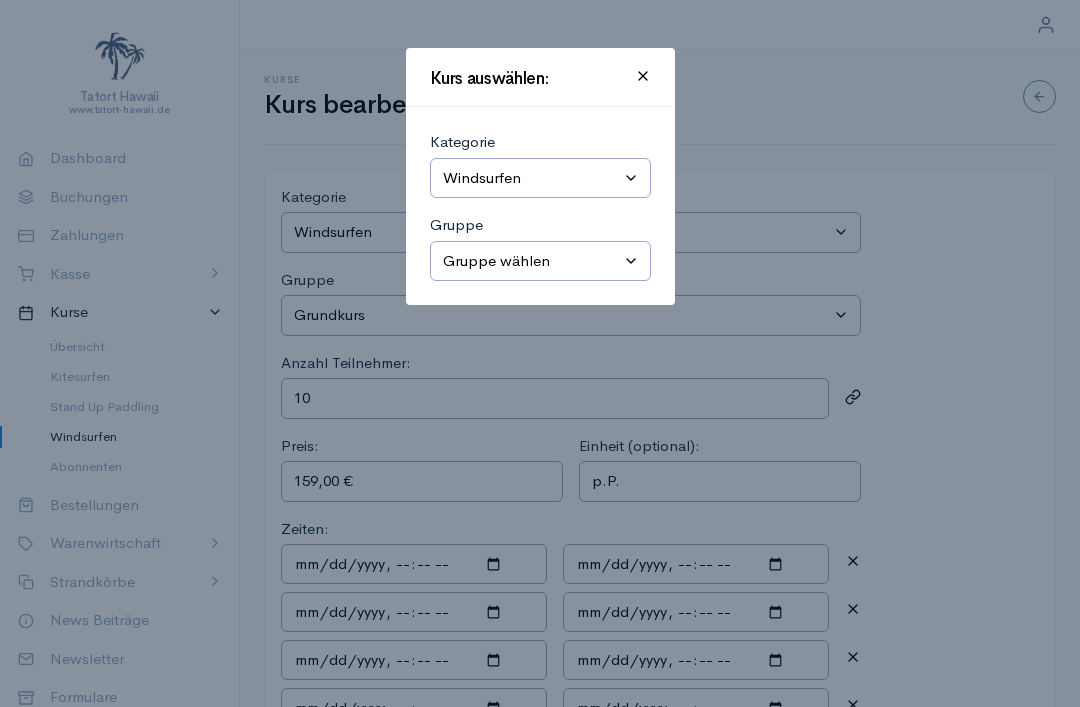 click on "Gruppe" at bounding box center (540, 225) 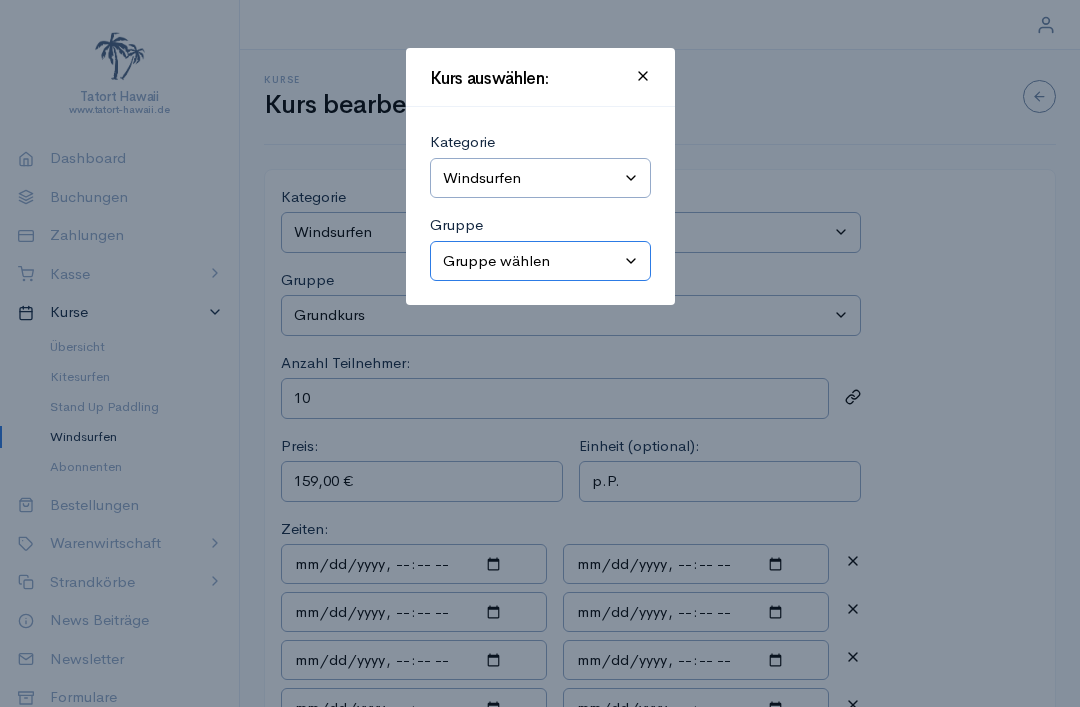 click on "Gruppe wählen Grundkurs Schnupperkurs Kompakt-Grundkurs Aufbaukurs Materialverleih Privatstunde  Windsurf-Camp Intensiv  Echt Surfen! Nicht online." at bounding box center (540, 261) 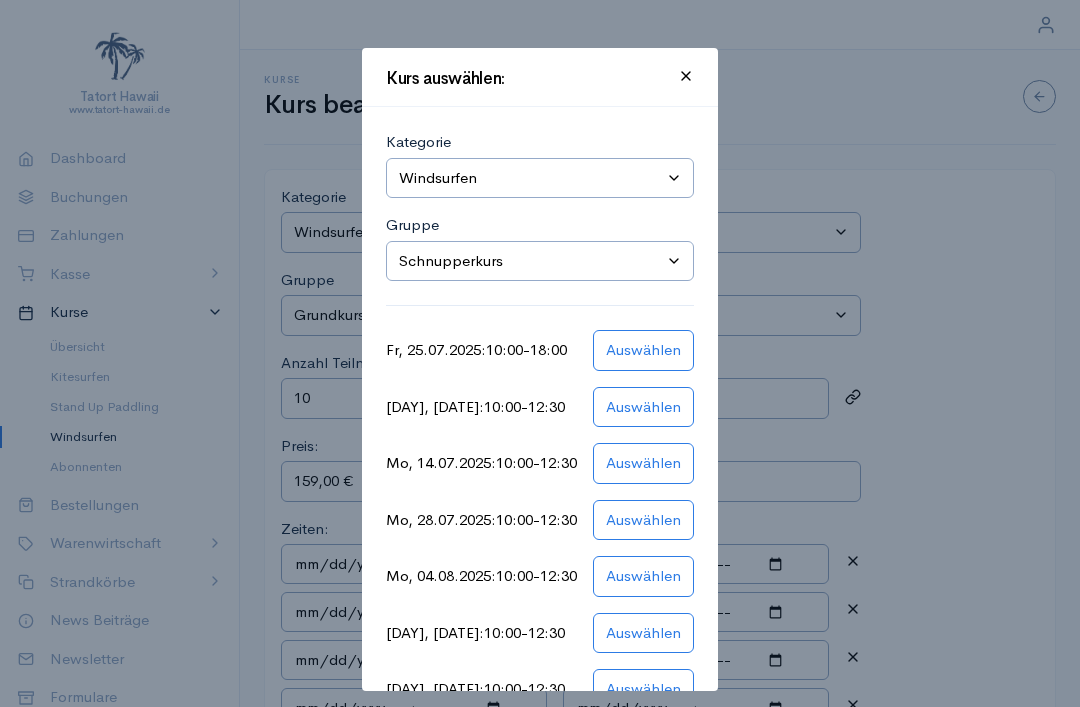 click at bounding box center [540, 353] 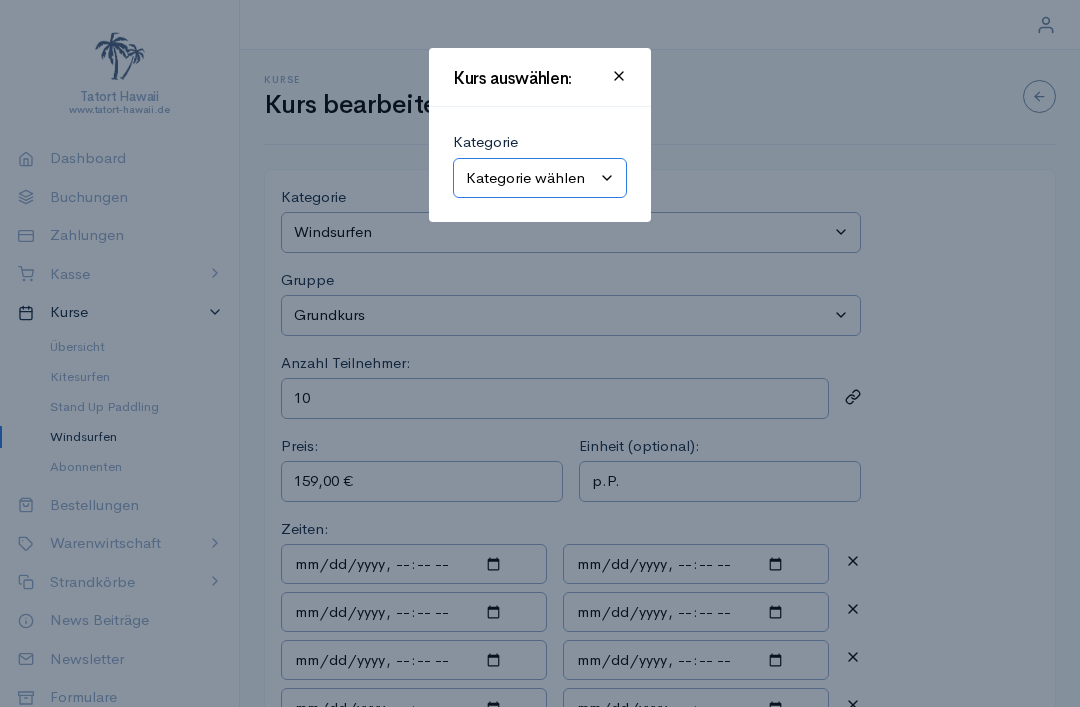 click on "Kategorie wählen Kitesurfen Stand Up Paddling  Windsurfen" at bounding box center [540, 178] 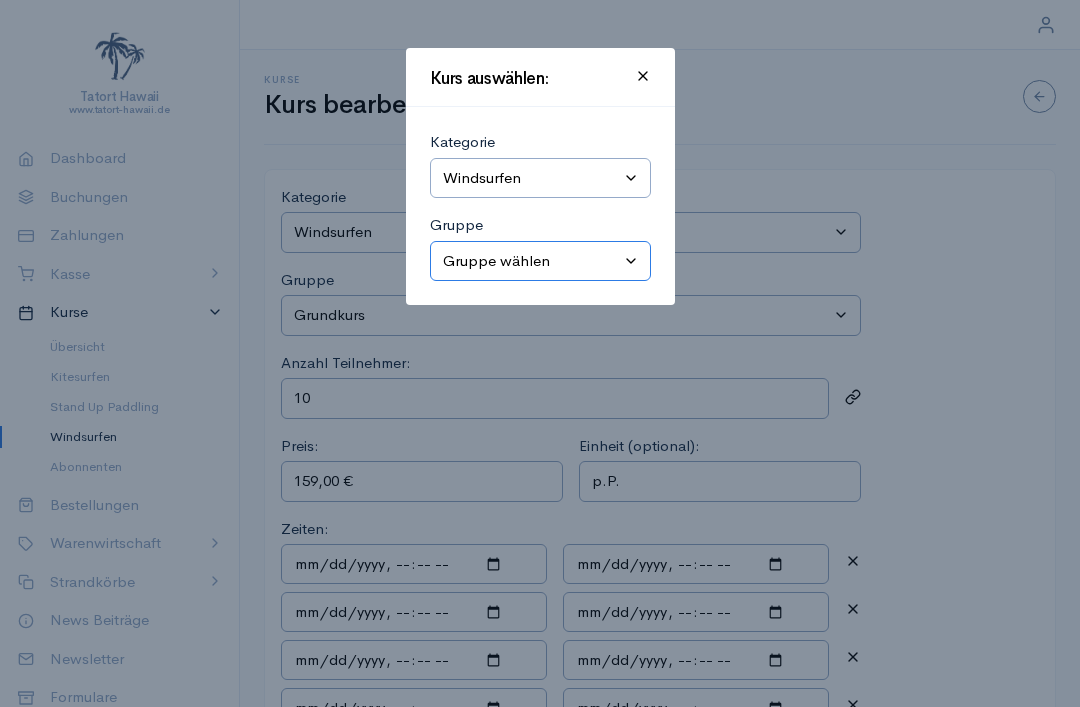 click on "Gruppe wählen Grundkurs Schnupperkurs Kompakt-Grundkurs Aufbaukurs Materialverleih Privatstunde  Windsurf-Camp Intensiv  Echt Surfen! Nicht online." at bounding box center (540, 261) 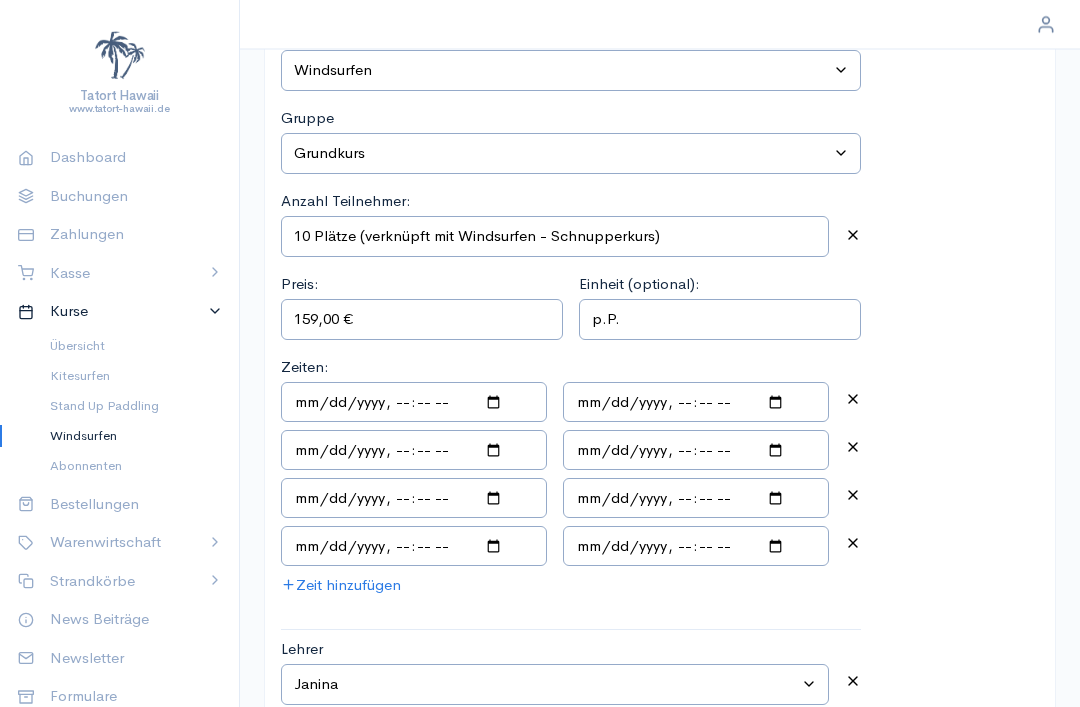 scroll, scrollTop: 305, scrollLeft: 0, axis: vertical 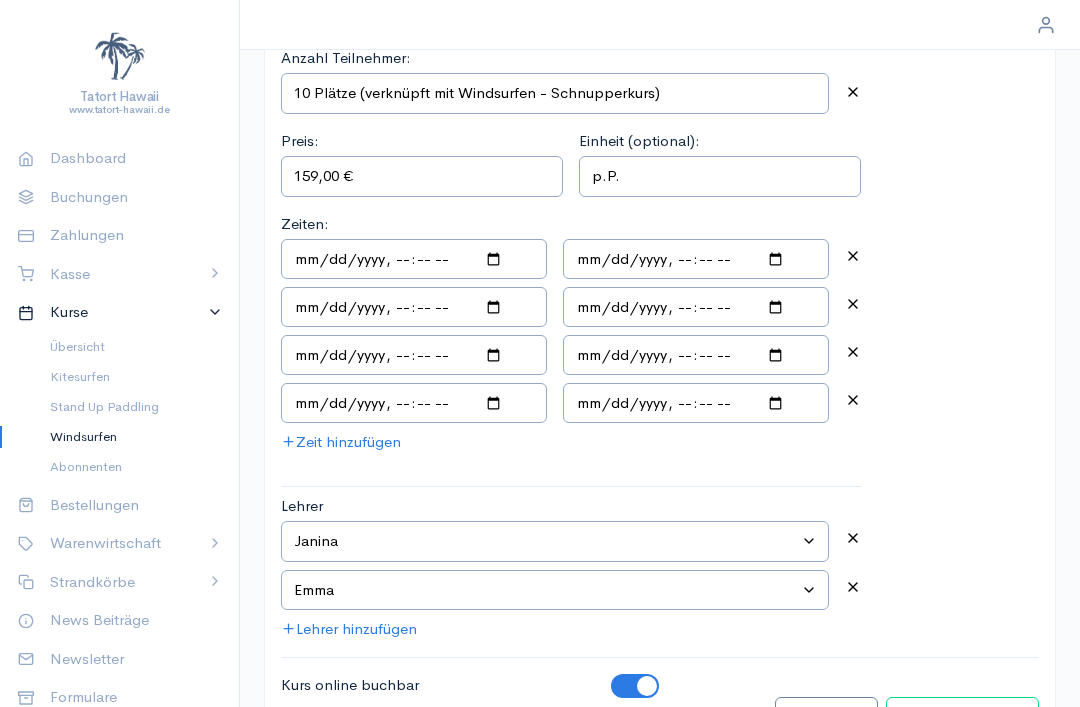 click on "Kurs  bearbeiten" at bounding box center (962, 717) 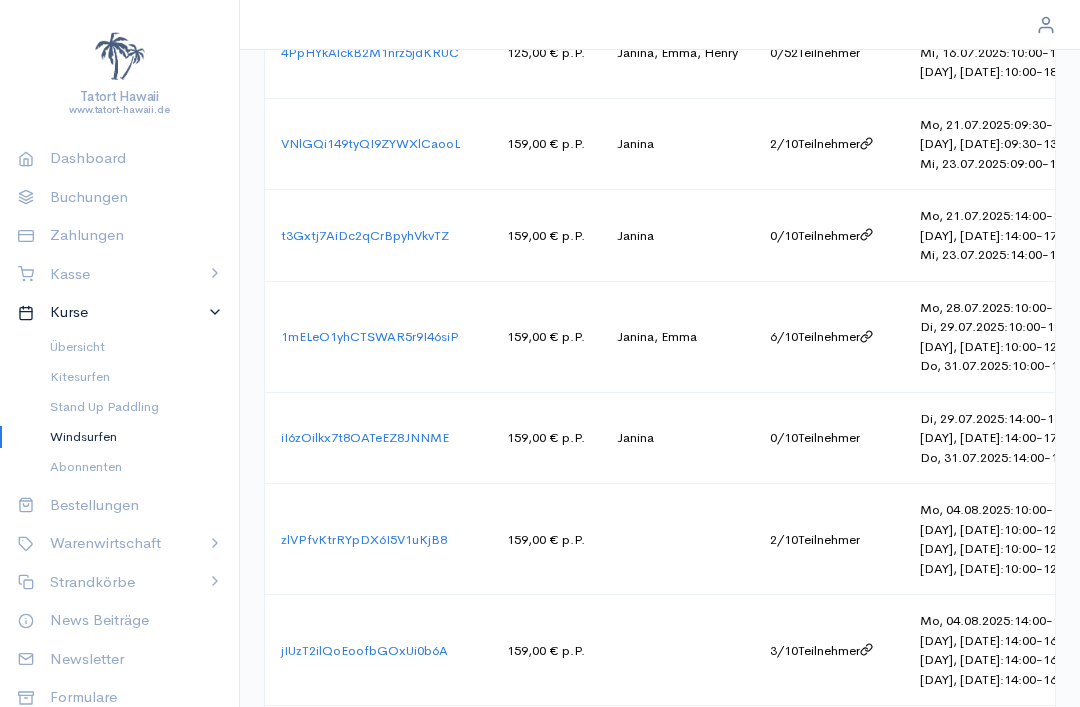 scroll, scrollTop: 1755, scrollLeft: 0, axis: vertical 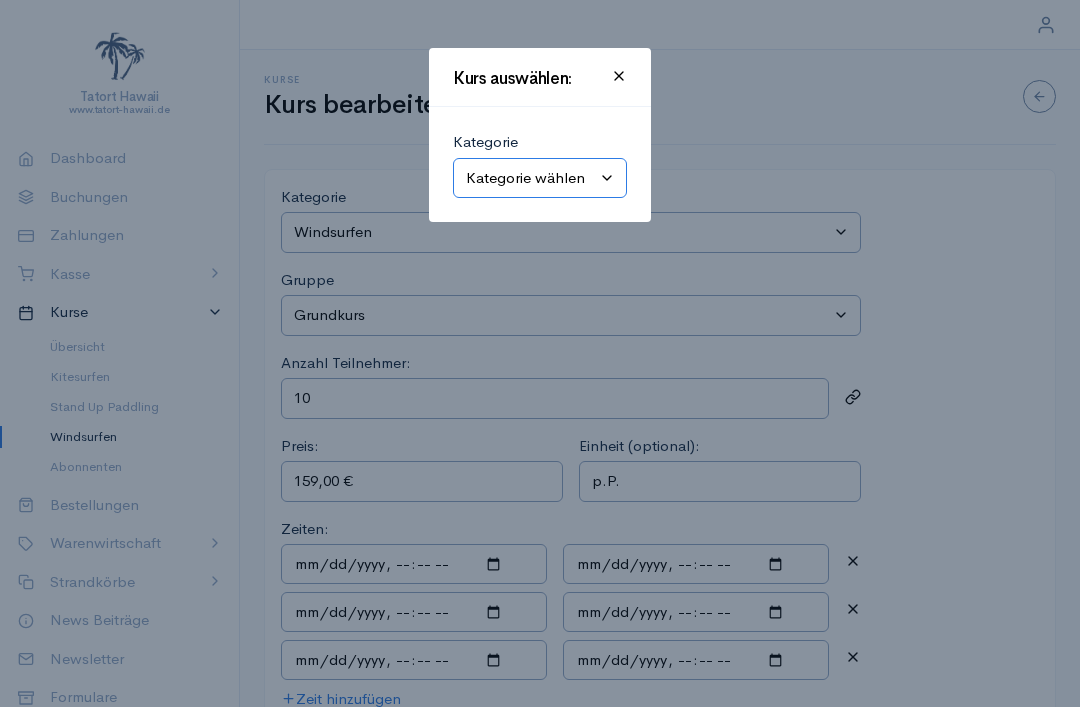 click on "Kategorie wählen Kitesurfen Stand Up Paddling  Windsurfen" at bounding box center (540, 178) 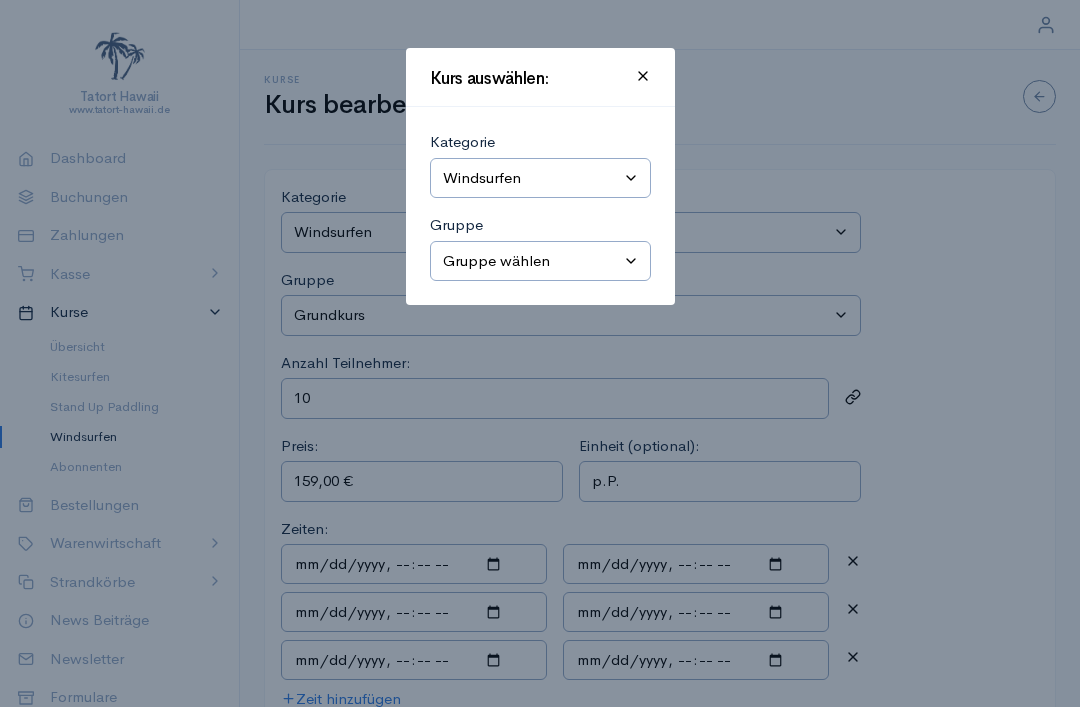 click on "Gruppe wählen Grundkurs Schnupperkurs Kompakt-Grundkurs Aufbaukurs Materialverleih Privatstunde  Windsurf-Camp Intensiv  Echt Surfen! Nicht online." at bounding box center [540, 261] 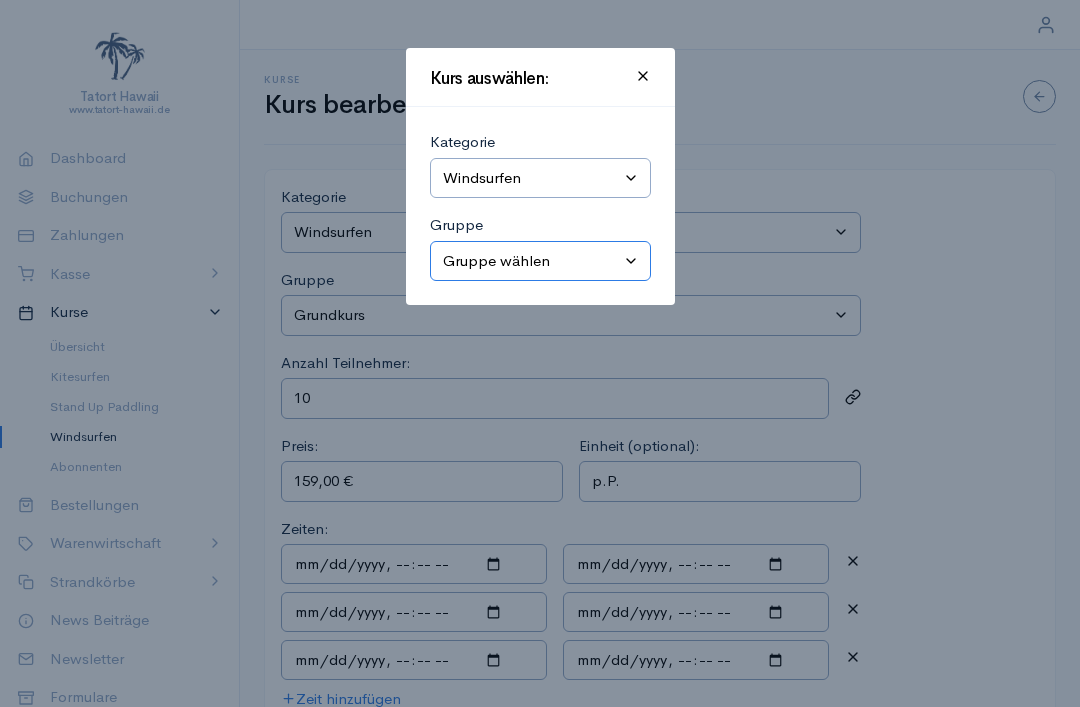 select on "1" 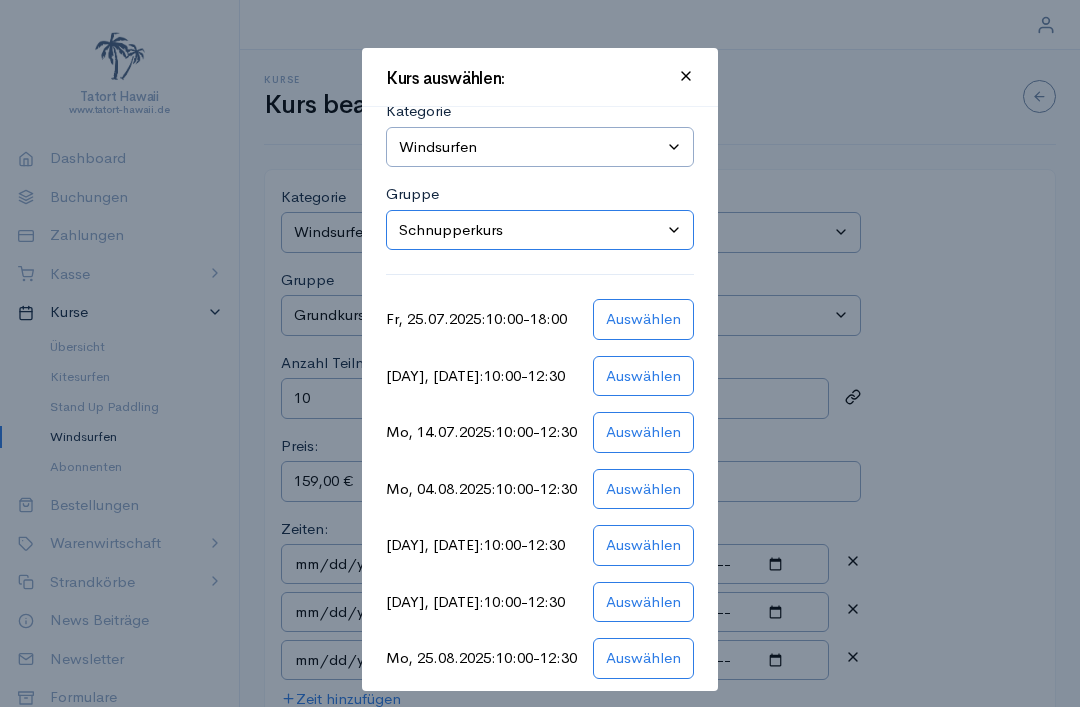 scroll, scrollTop: 30, scrollLeft: 0, axis: vertical 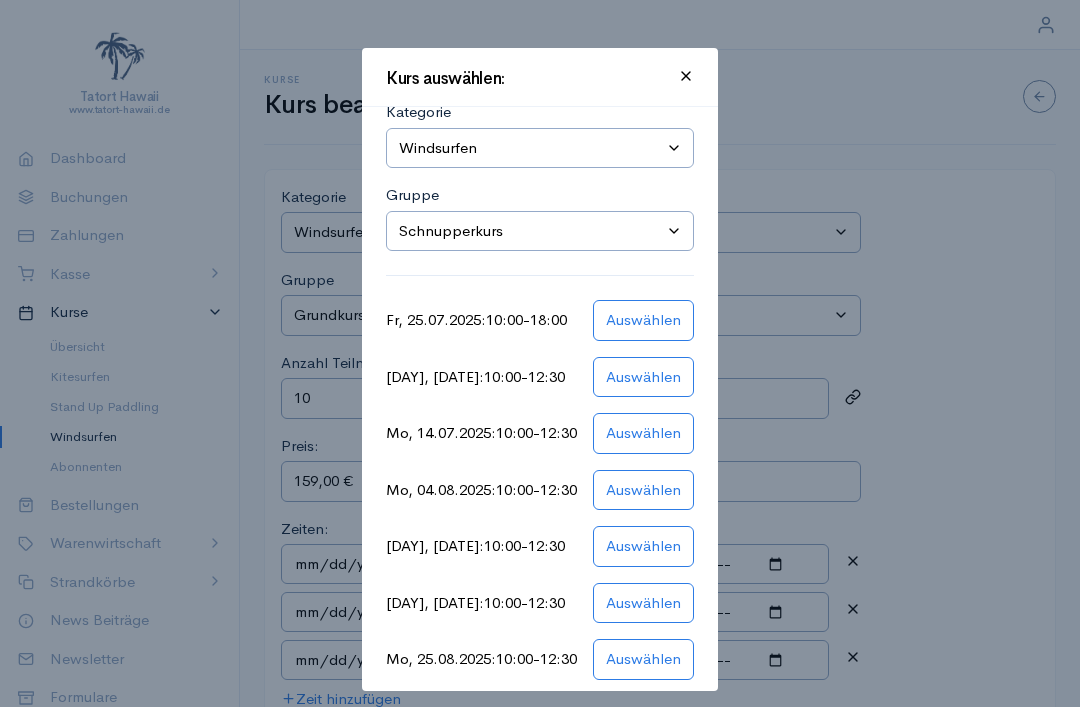 click at bounding box center (540, 353) 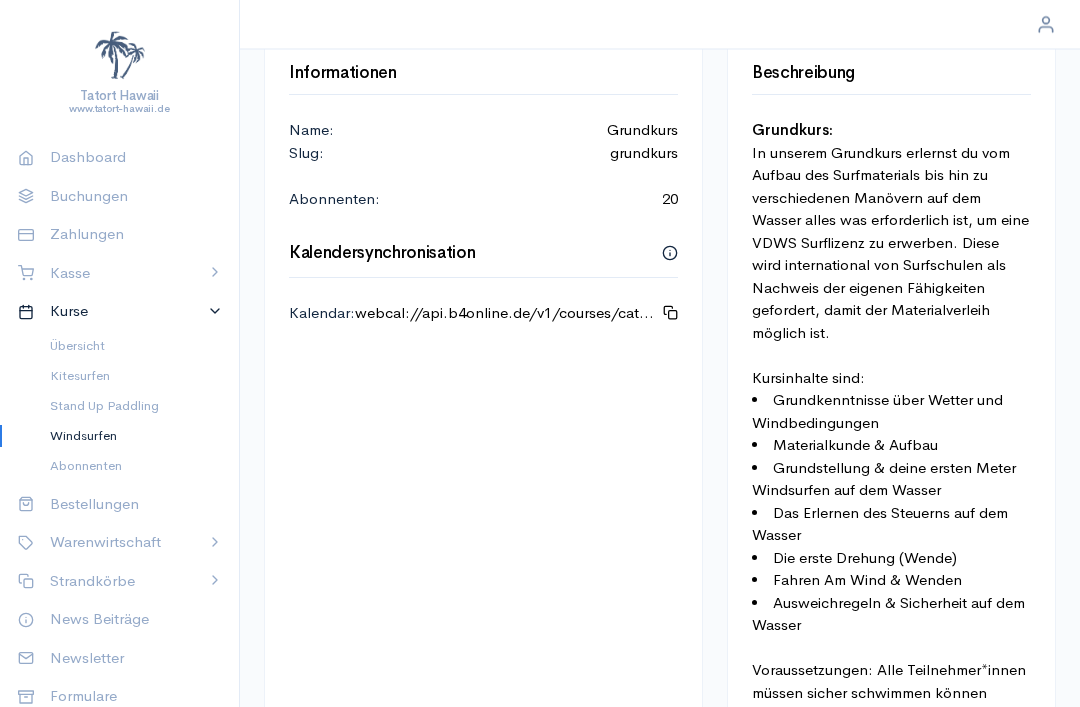 scroll, scrollTop: 0, scrollLeft: 0, axis: both 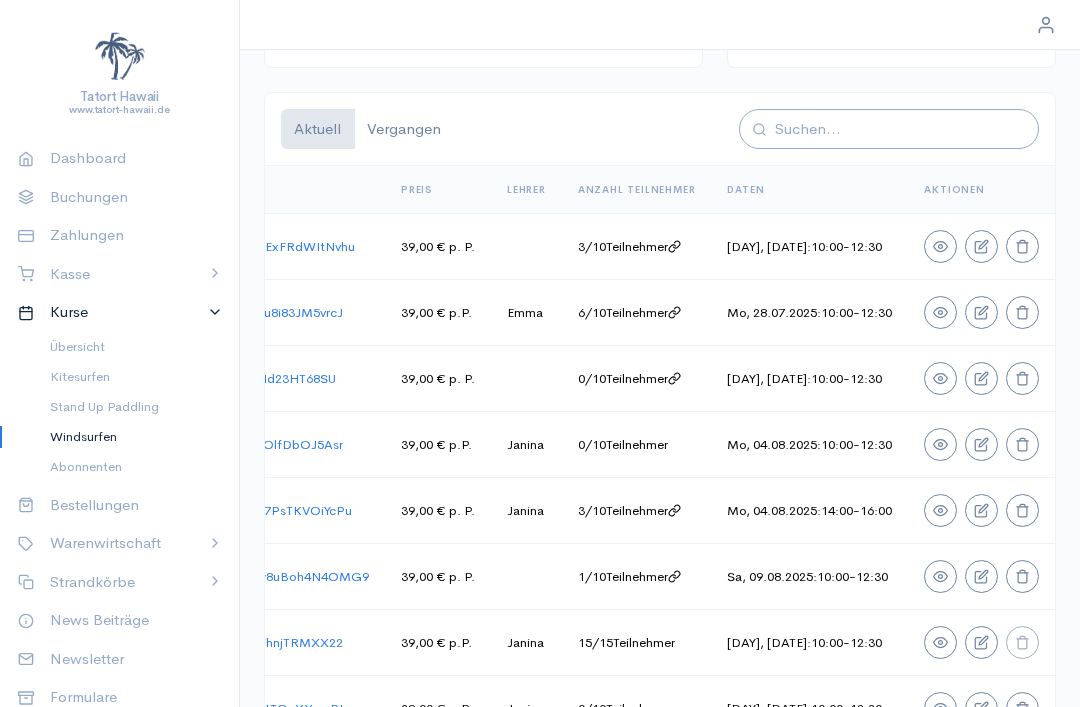 click on "Windsurfen" at bounding box center [128, 437] 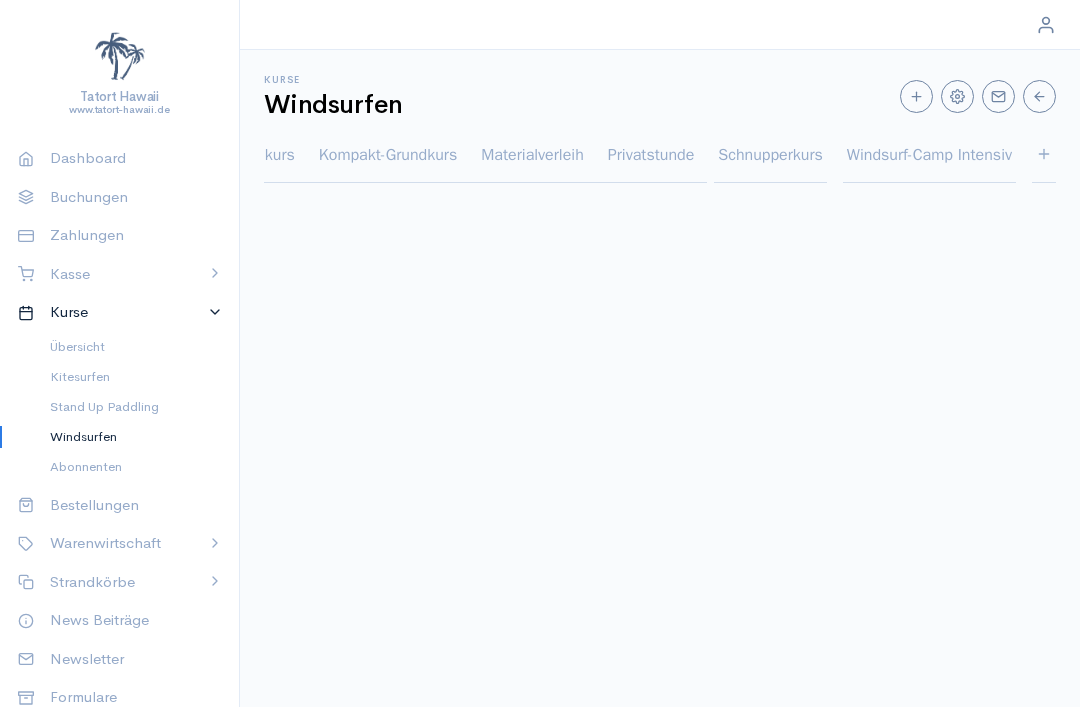 scroll, scrollTop: 0, scrollLeft: 0, axis: both 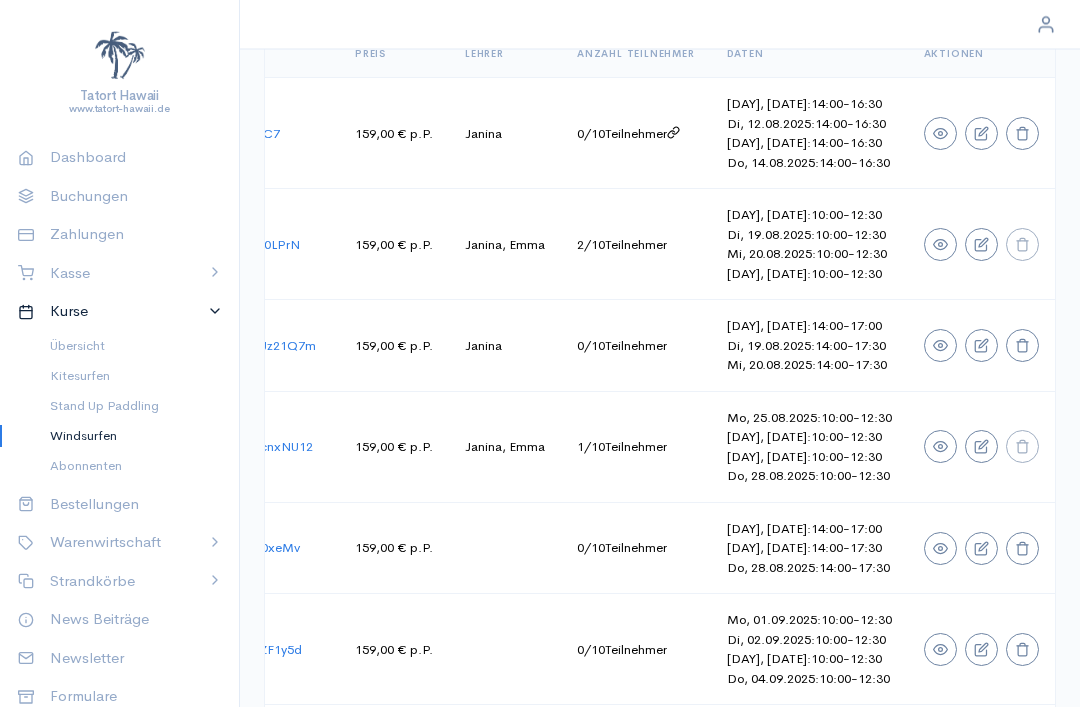 click on "Strandkörbe" at bounding box center [120, 582] 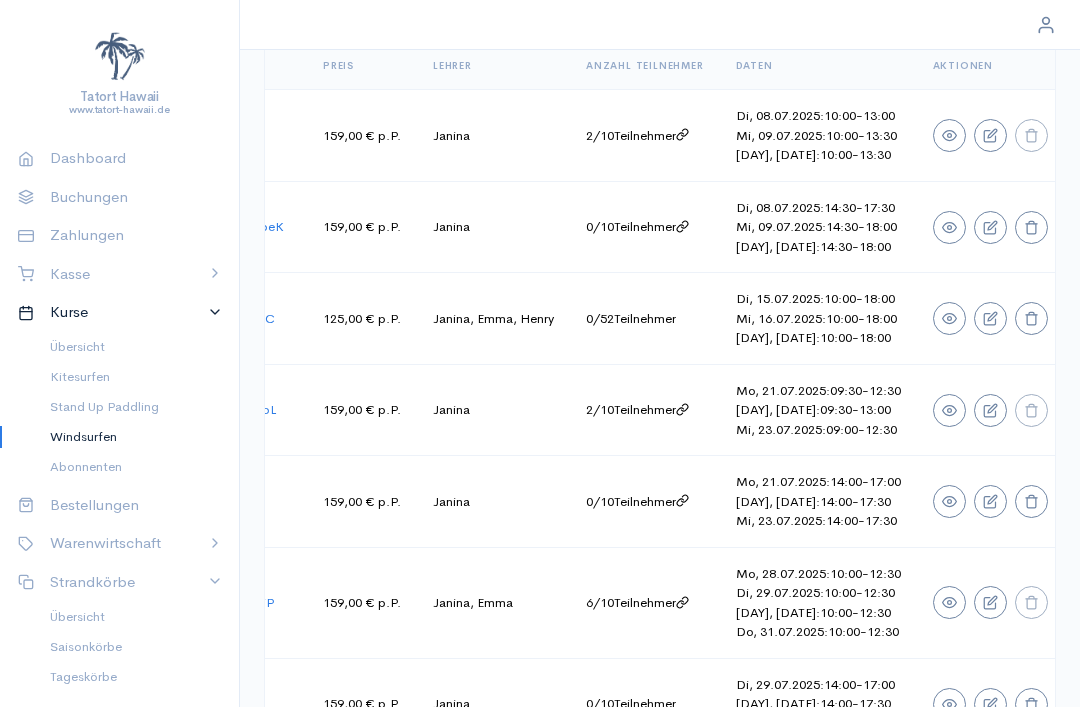 scroll, scrollTop: 1551, scrollLeft: 0, axis: vertical 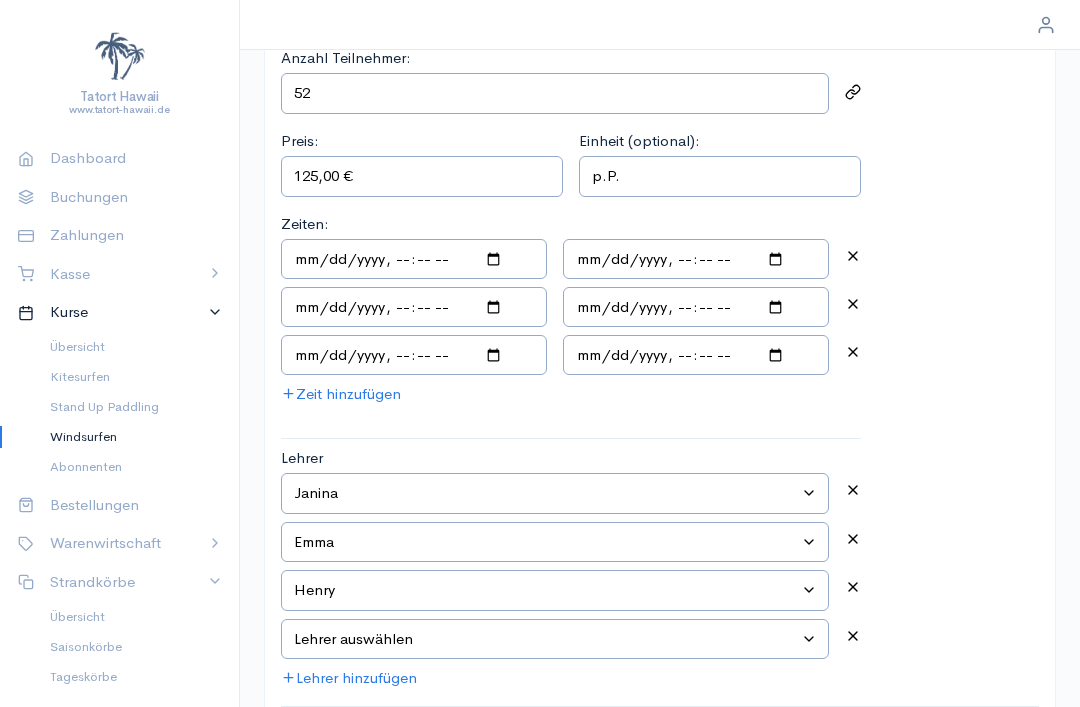 click on "Lehrer auswählen Simon Rosenau Jörg Michaelsen Luk Starke Bina Frederick Wolff Lorena Thies Janina Thorben Franzi Marcel Wetke Jonas Sina Kenklies Charly Emma Henry Lolle" at bounding box center [555, 639] 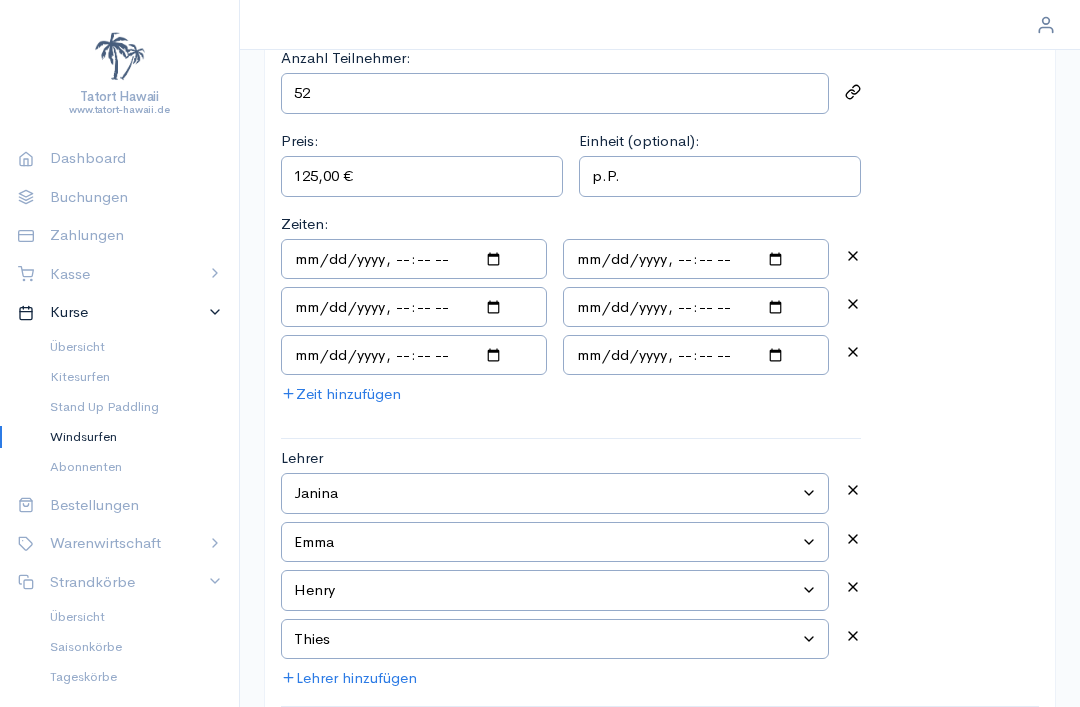 scroll, scrollTop: 353, scrollLeft: 0, axis: vertical 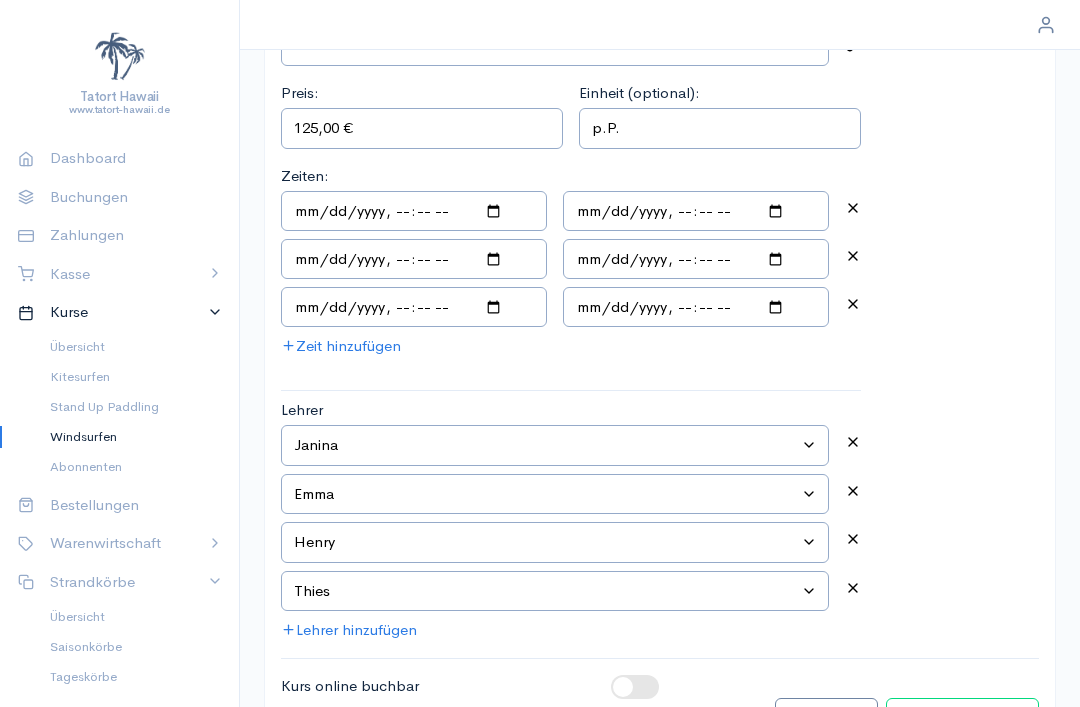 click on "Kurs  bearbeiten" at bounding box center (962, 718) 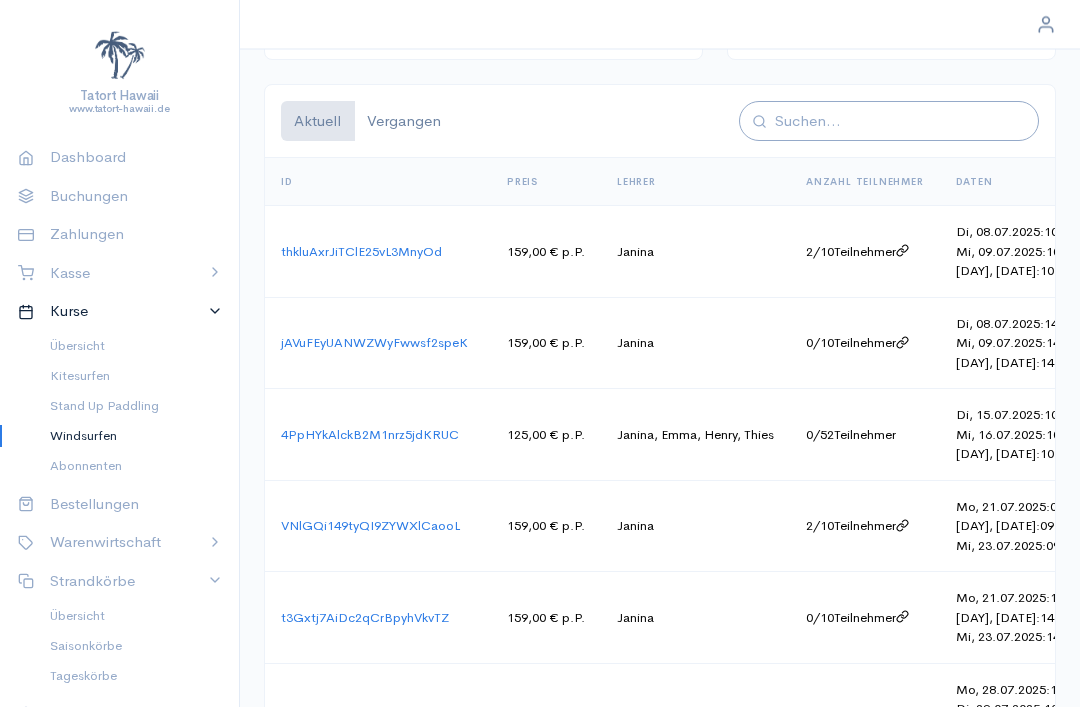 scroll, scrollTop: 1389, scrollLeft: 0, axis: vertical 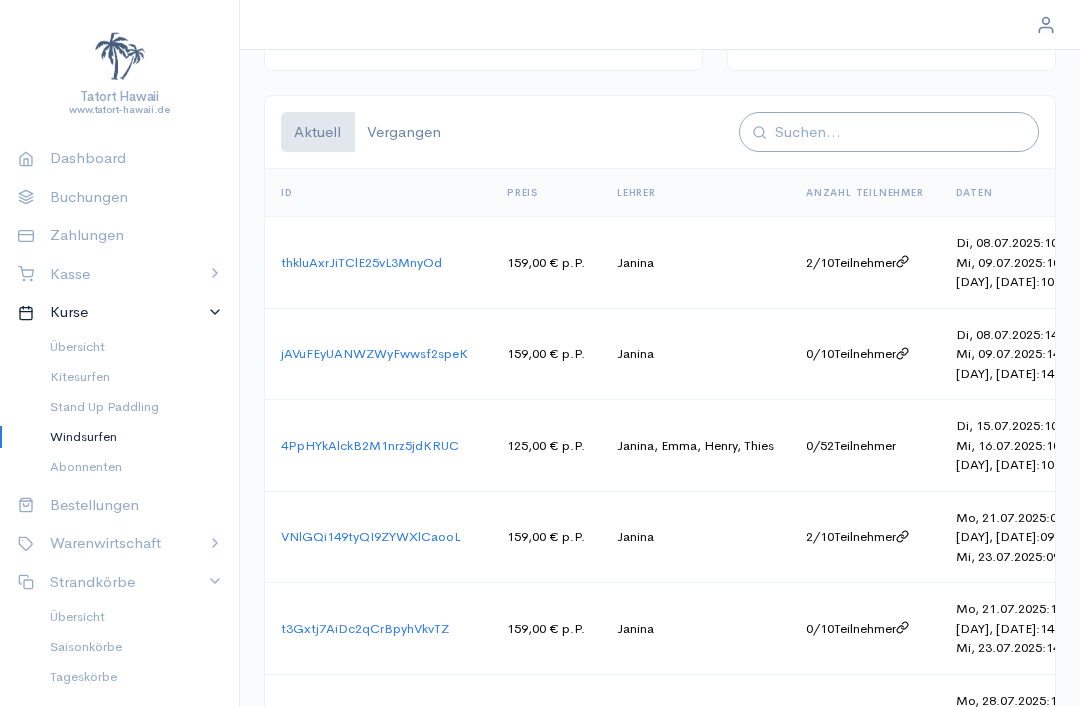click on "0  /  52  Teilnehmer" at bounding box center (865, 263) 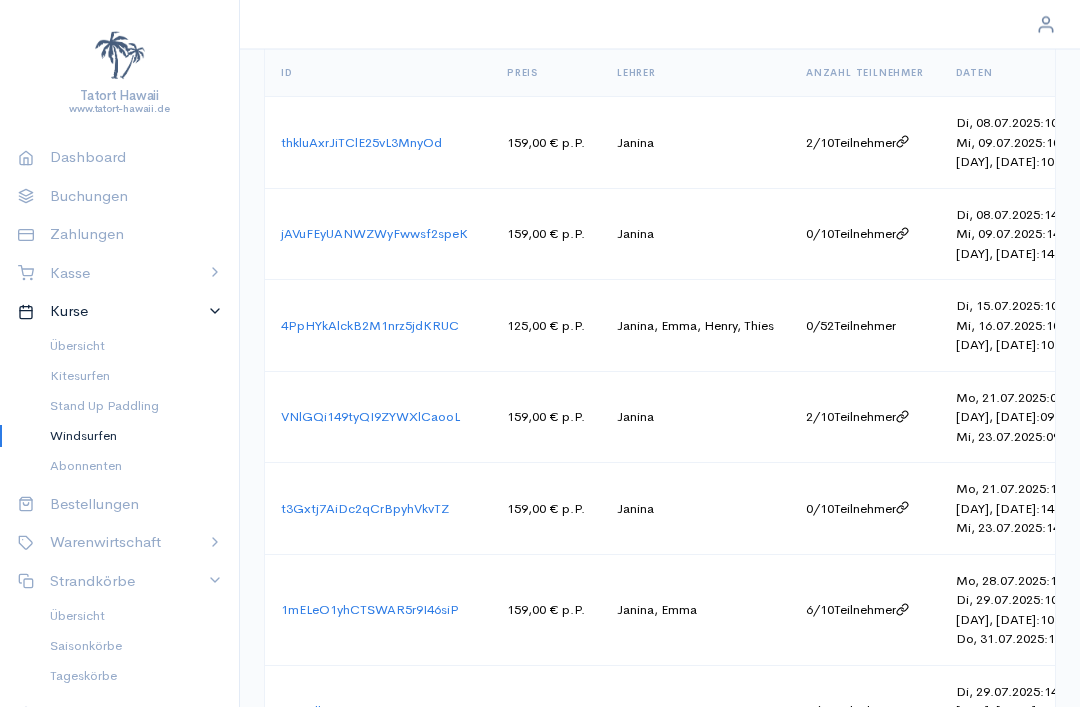 scroll, scrollTop: 1506, scrollLeft: 0, axis: vertical 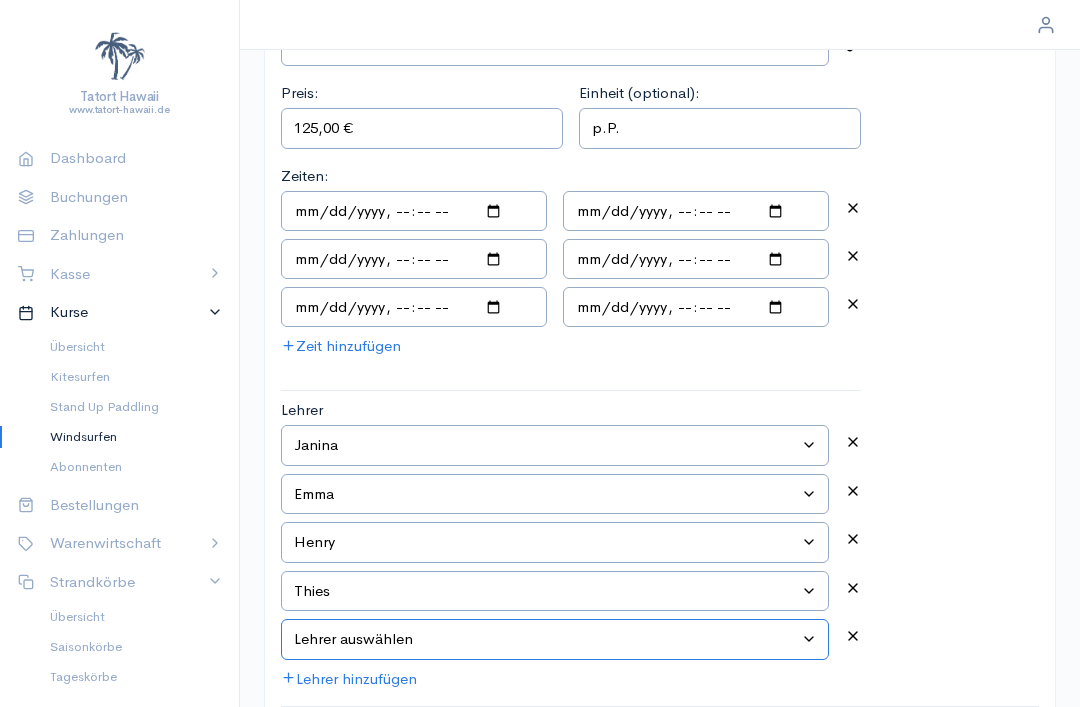 click on "Lehrer auswählen Simon Rosenau Jörg Michaelsen Luk Starke Bina Frederick Wolff Lorena Thies Janina Thorben Franzi Marcel Wetke Jonas Sina Kenklies Charly Emma Henry Lolle" at bounding box center [555, 639] 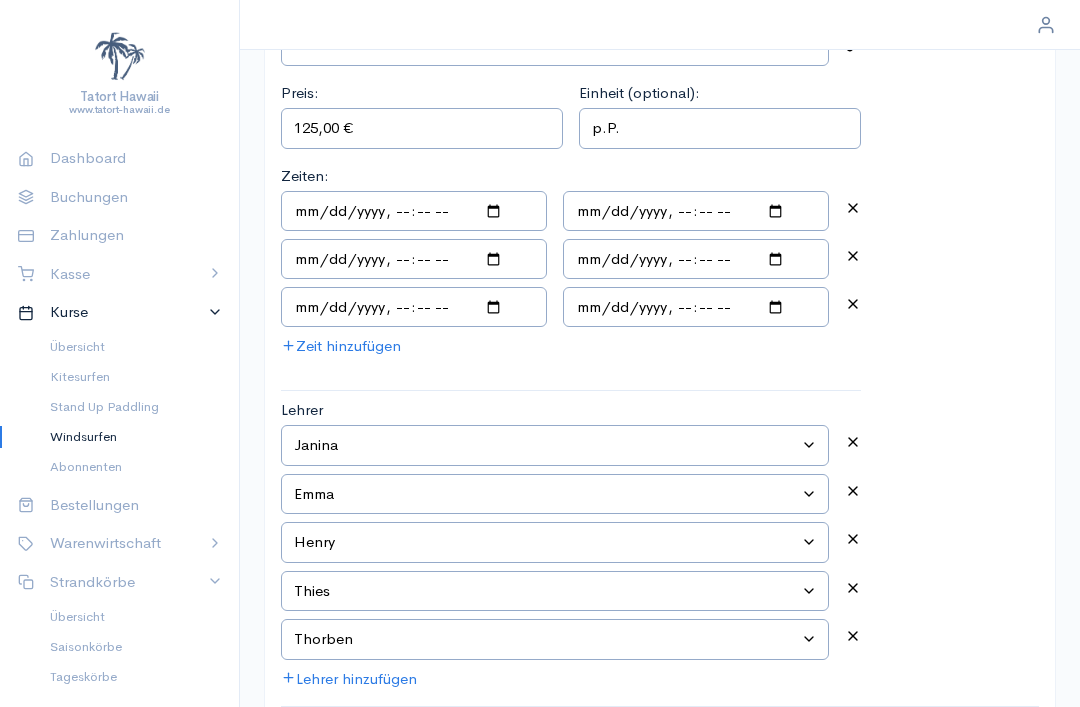 scroll, scrollTop: 401, scrollLeft: 0, axis: vertical 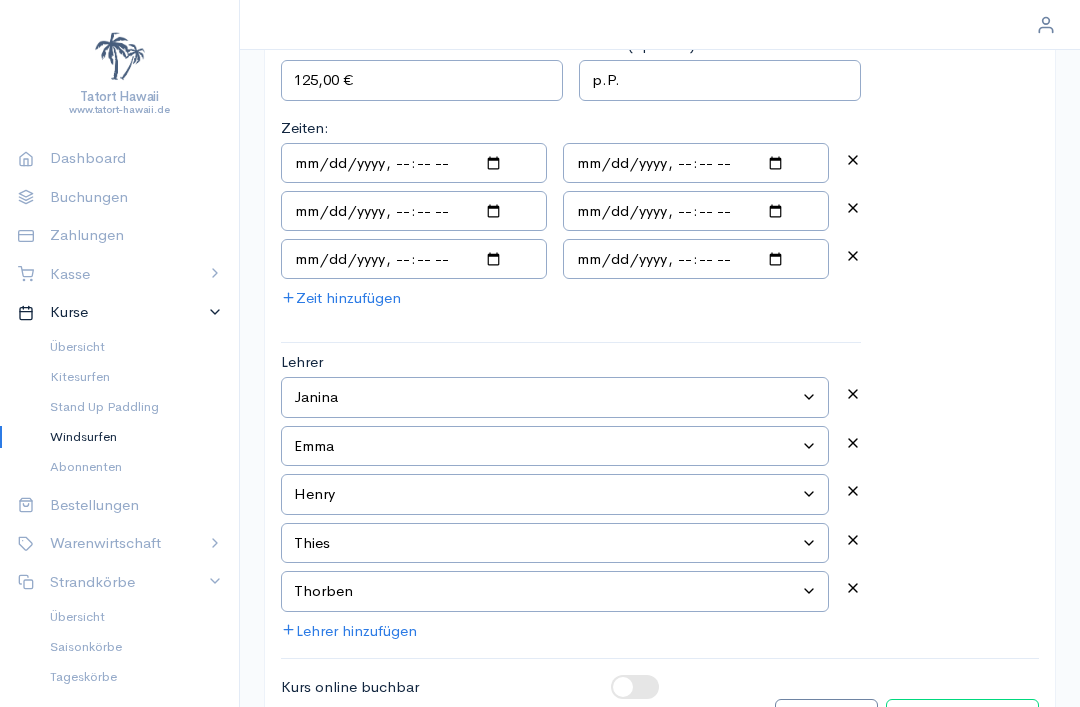 click on "Kurs  bearbeiten" at bounding box center [962, 719] 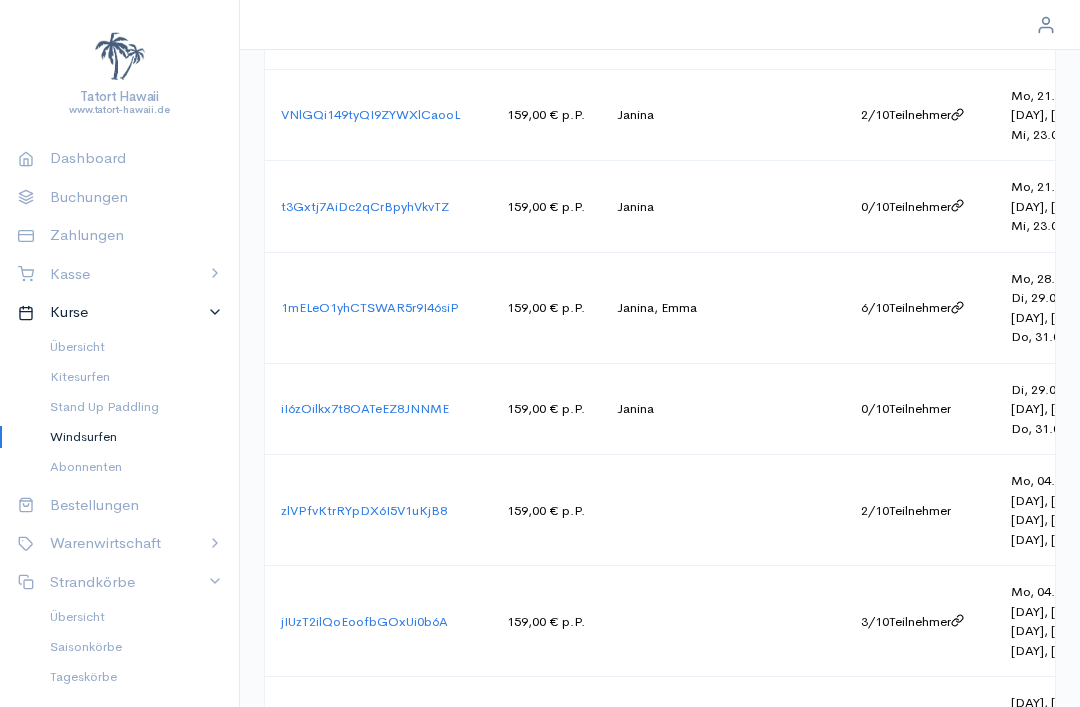 scroll, scrollTop: 1810, scrollLeft: 0, axis: vertical 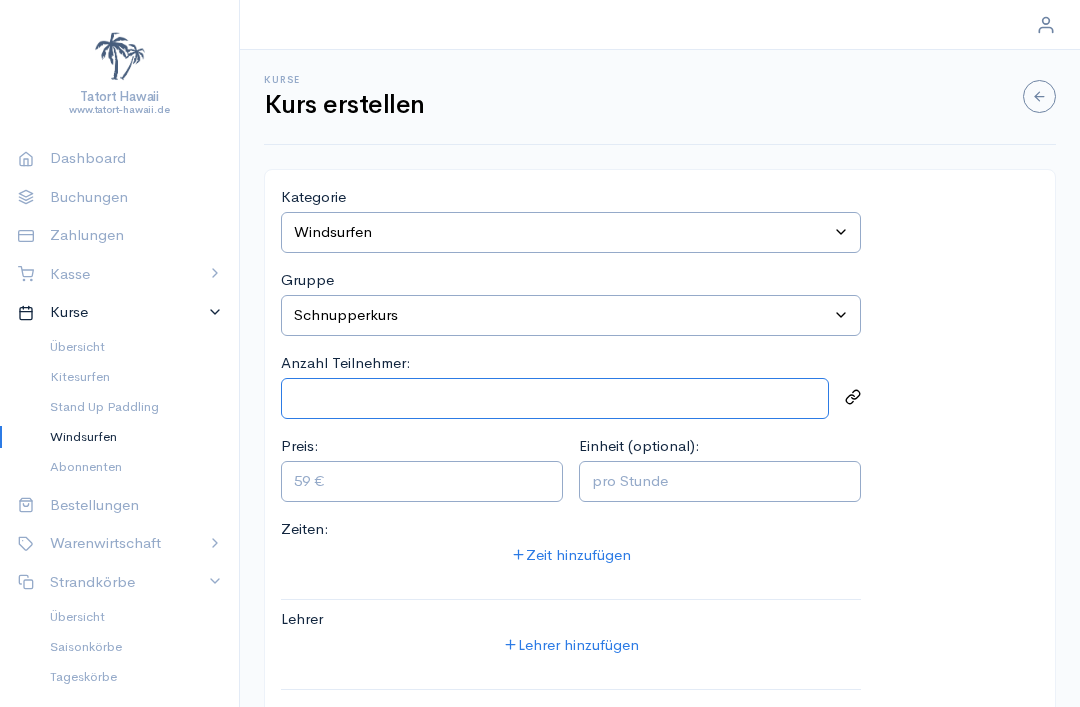 click on "Anzahl Teilnehmer:" at bounding box center [555, 398] 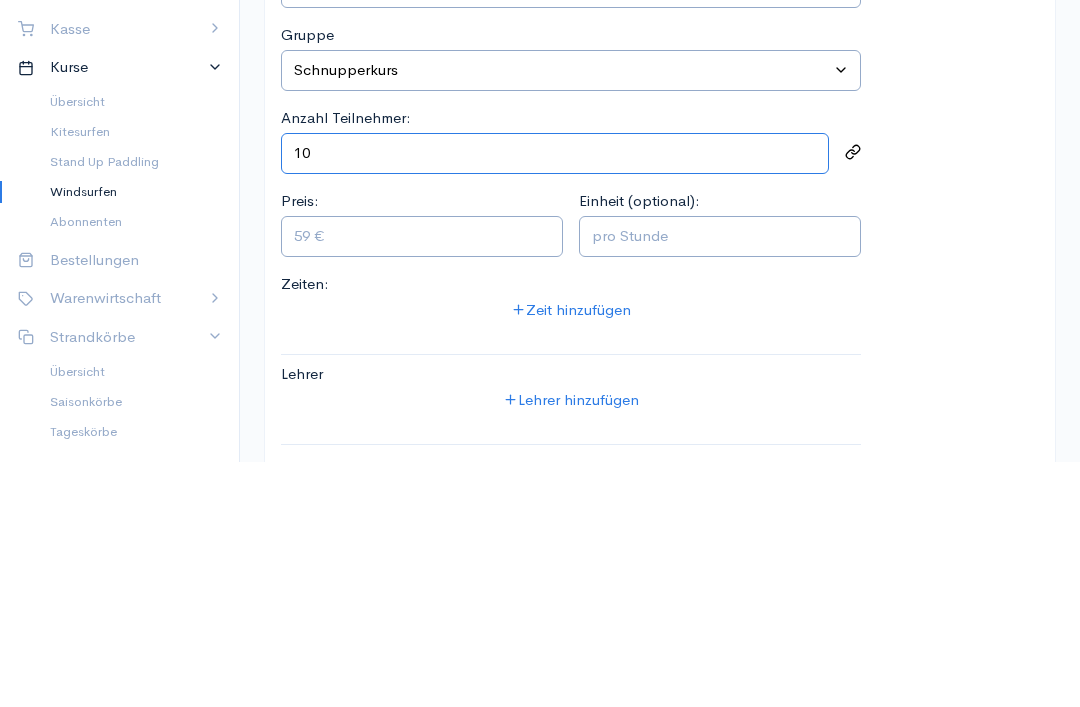 type on "10" 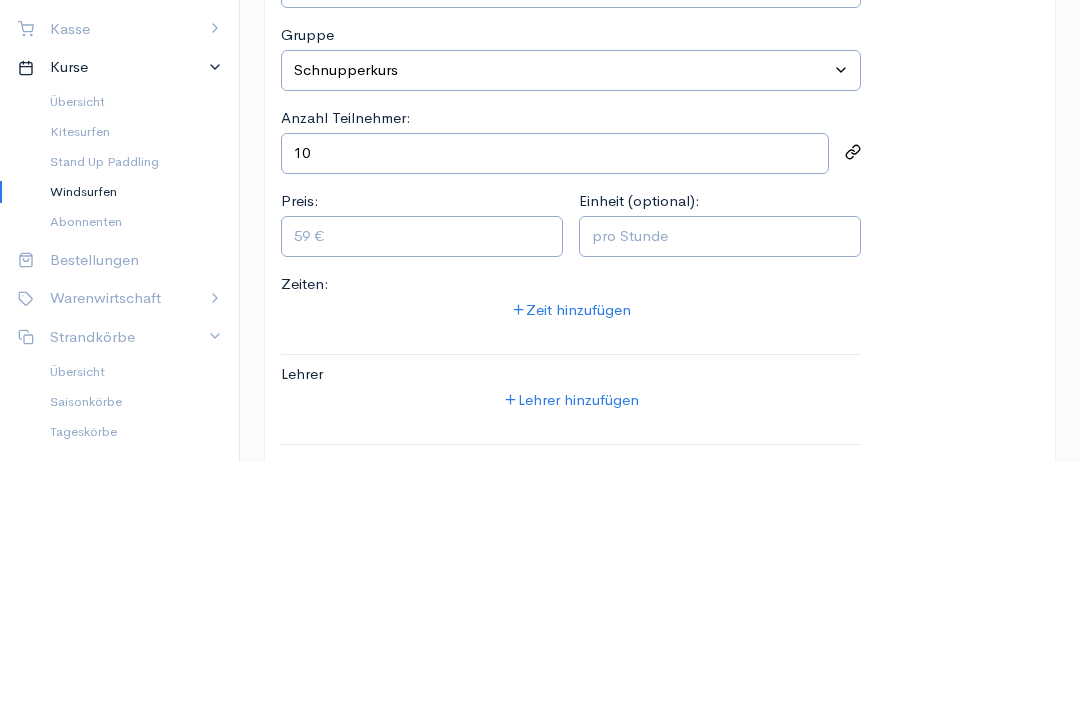 click on "10" at bounding box center (571, 398) 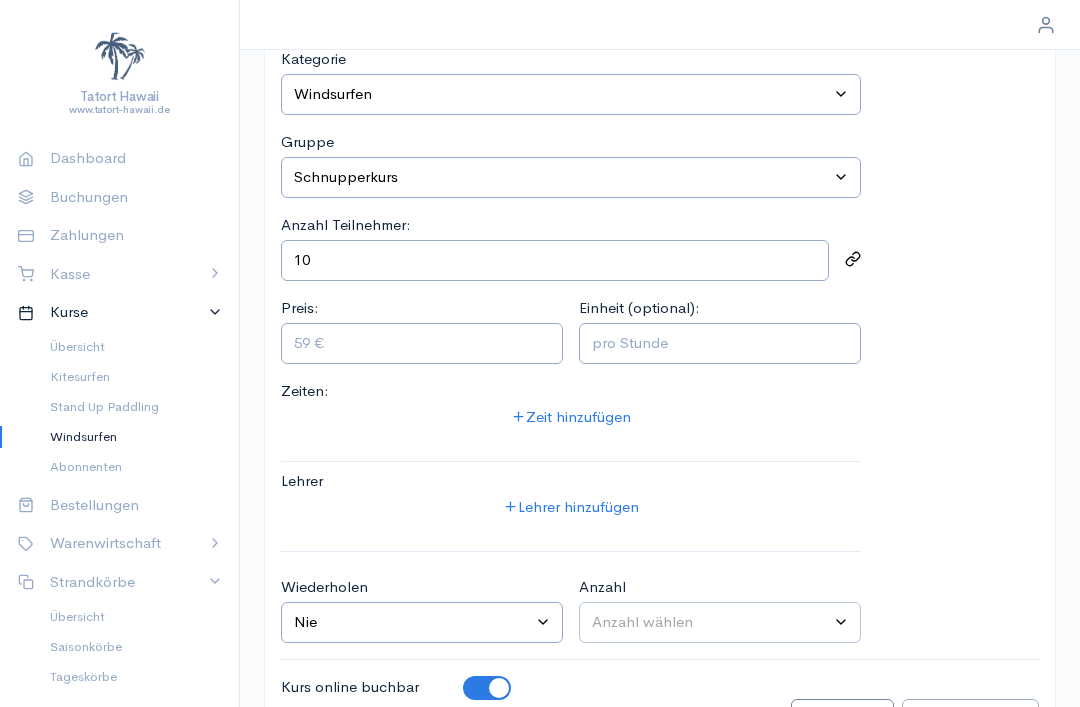 scroll, scrollTop: 140, scrollLeft: 0, axis: vertical 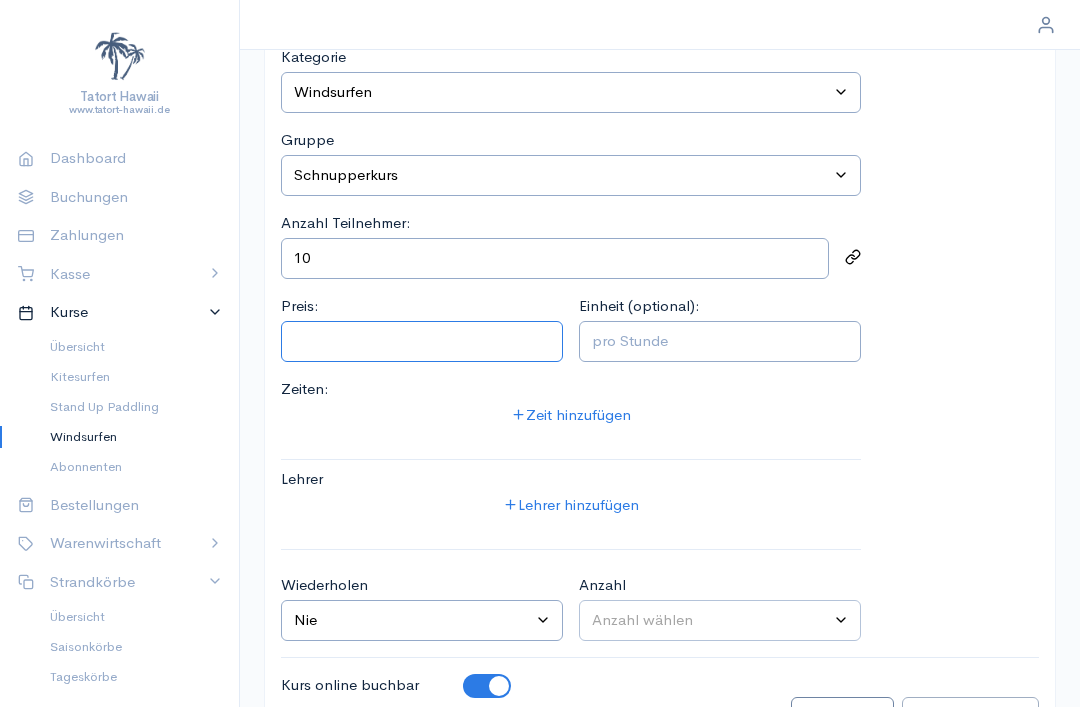 click on "Preis:" at bounding box center [422, 341] 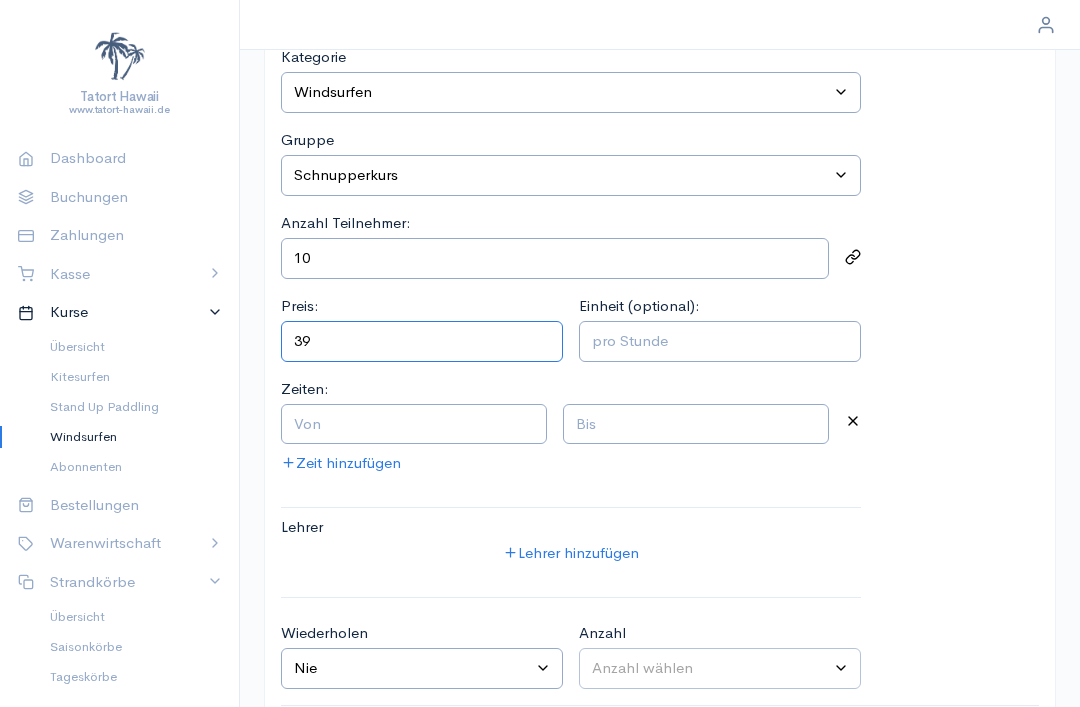 type on "39" 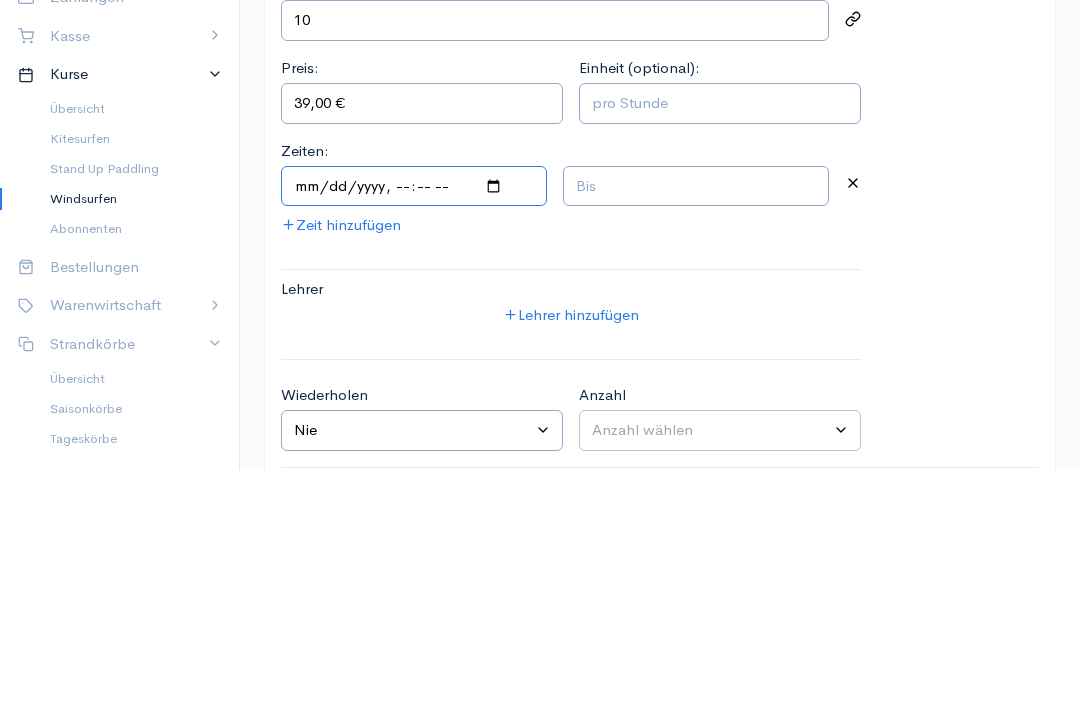 click at bounding box center [414, 424] 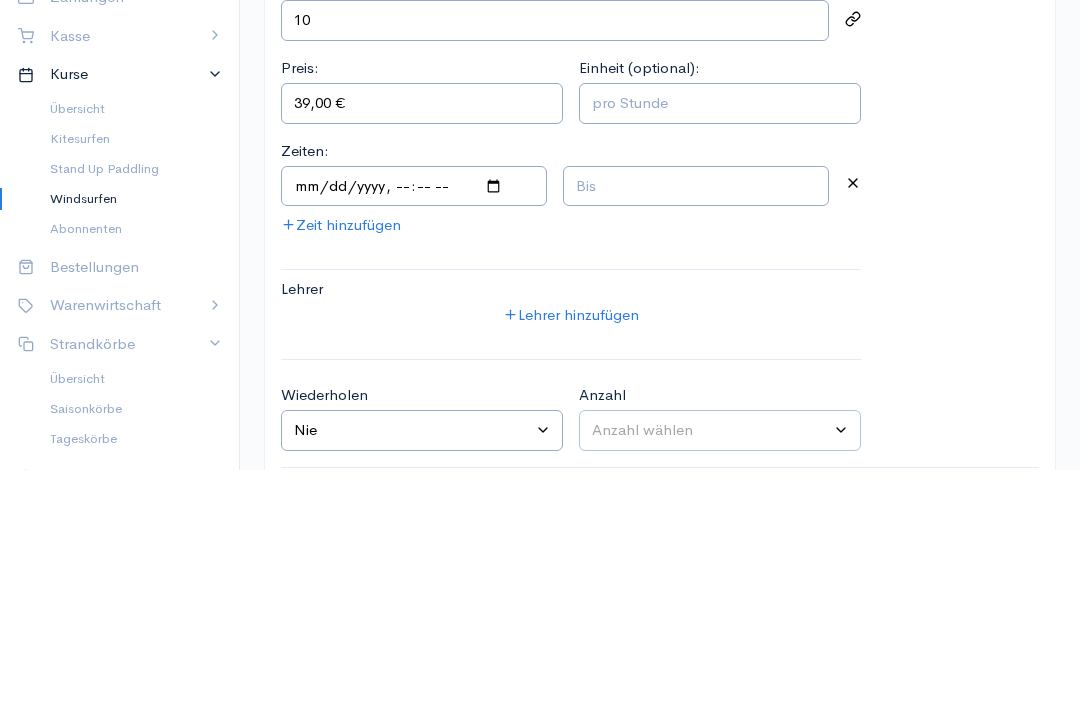 scroll, scrollTop: 188, scrollLeft: 0, axis: vertical 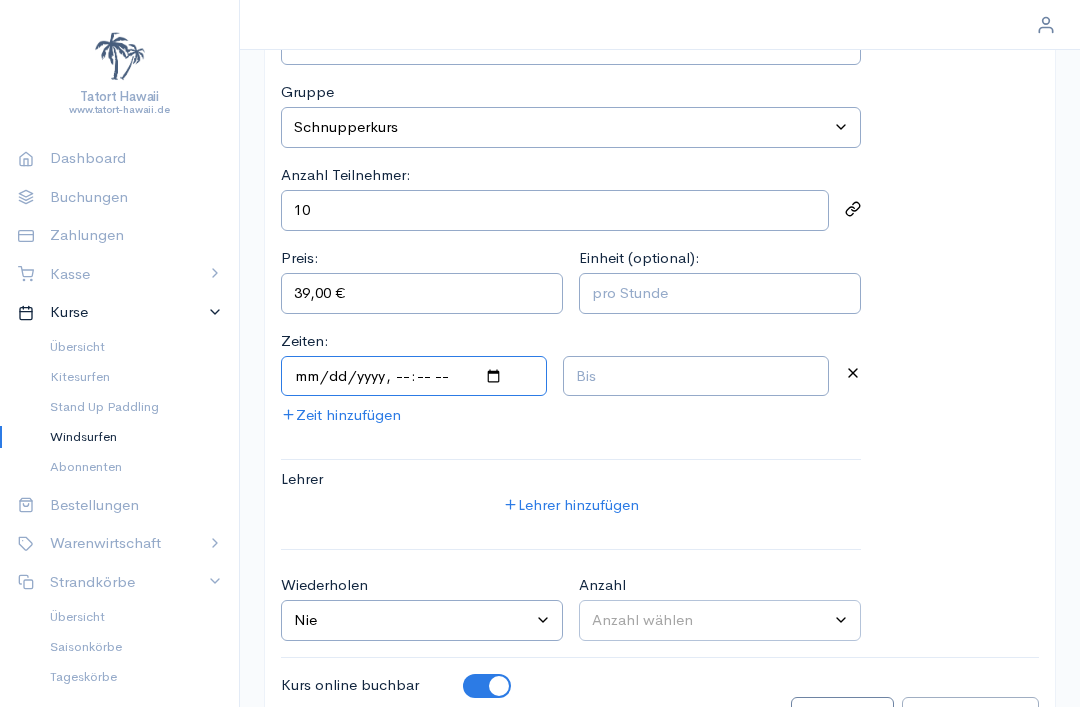 click at bounding box center (414, 376) 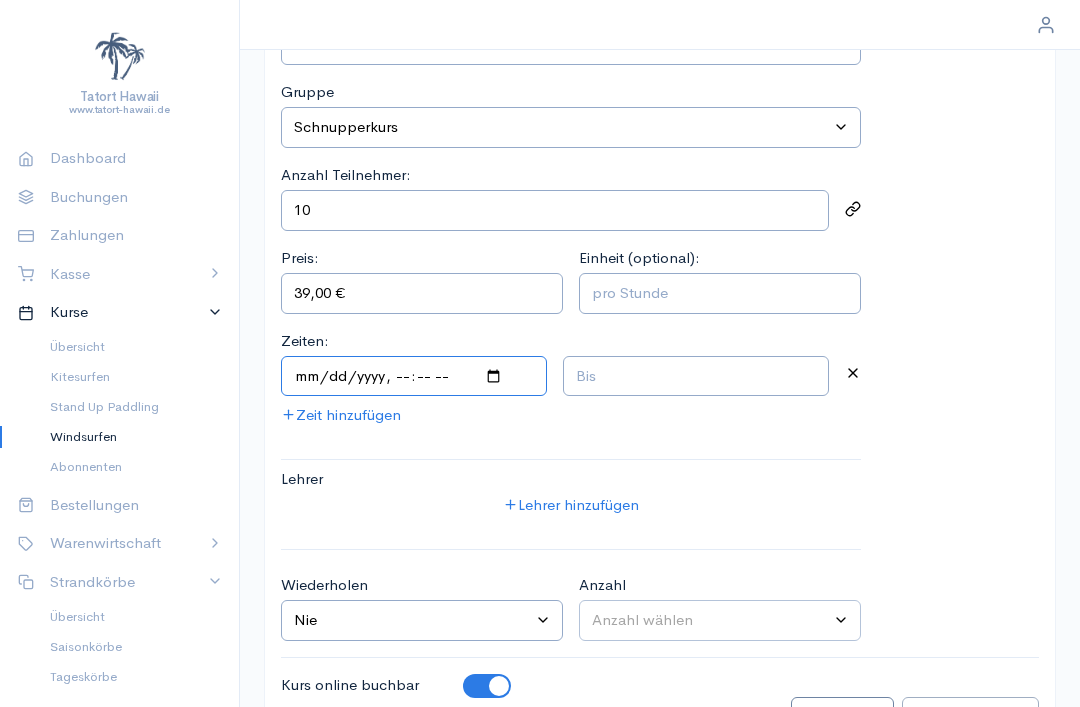 click at bounding box center (414, 376) 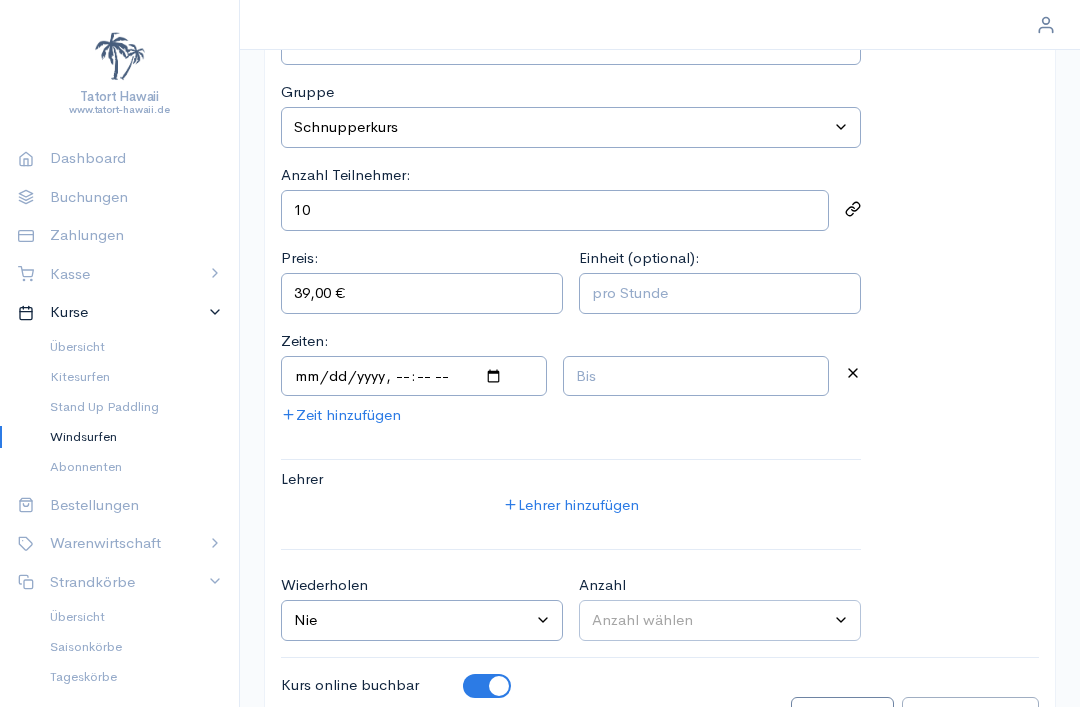 click at bounding box center [696, 376] 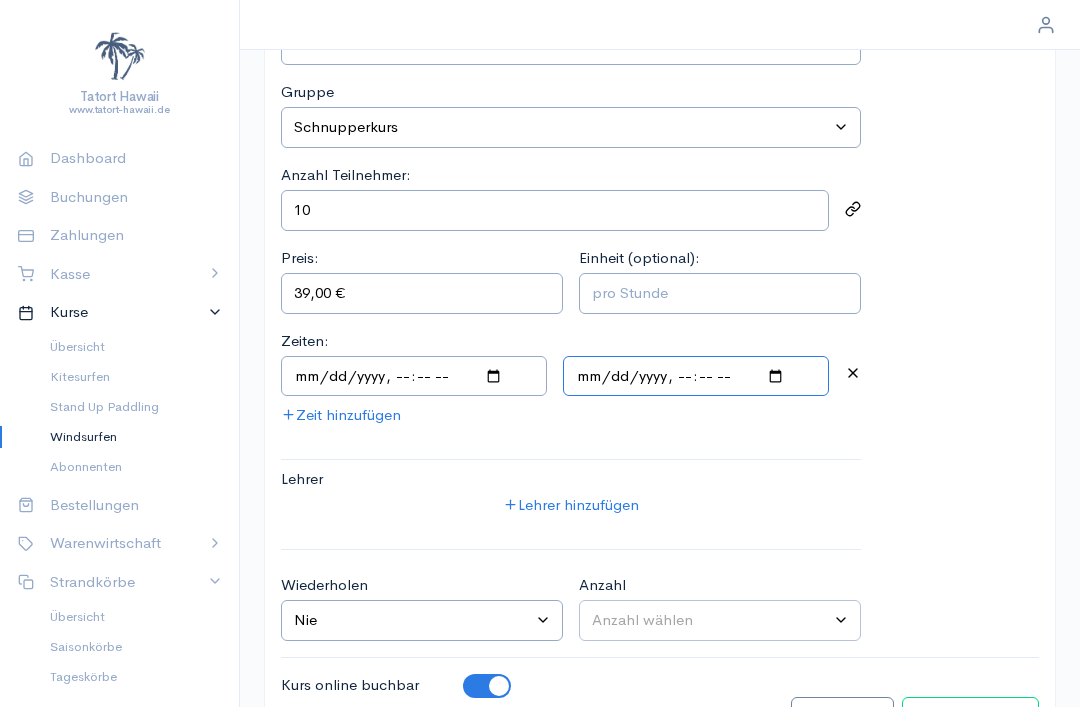 type on "[DATE]T[TIME]" 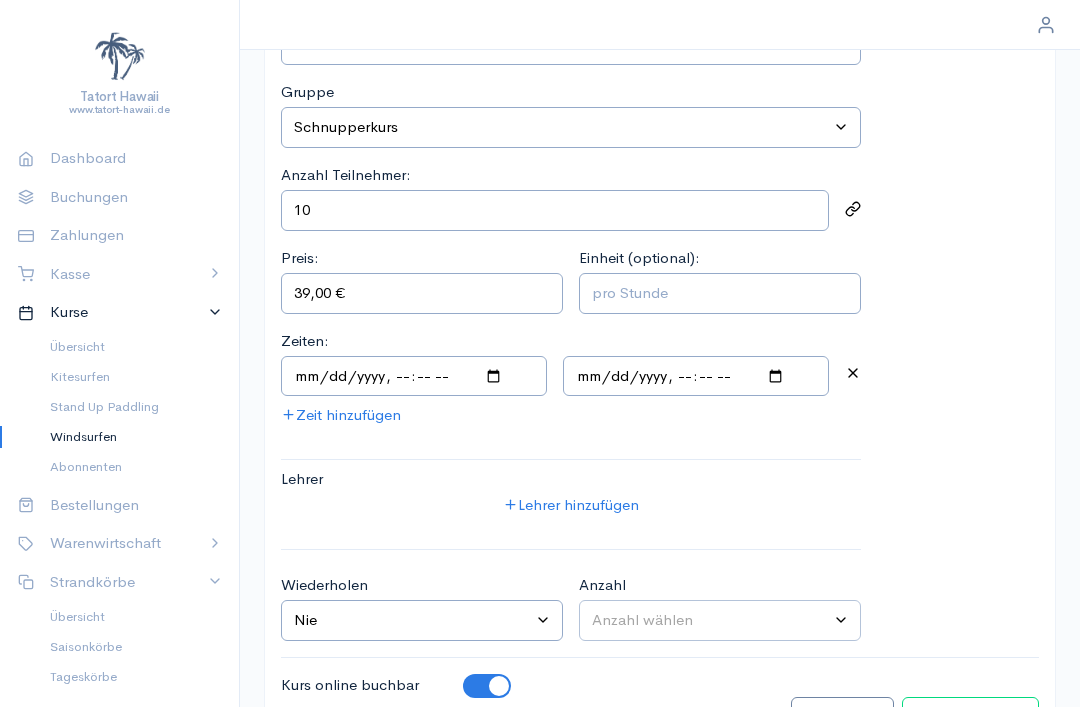 click on "10" at bounding box center (555, 210) 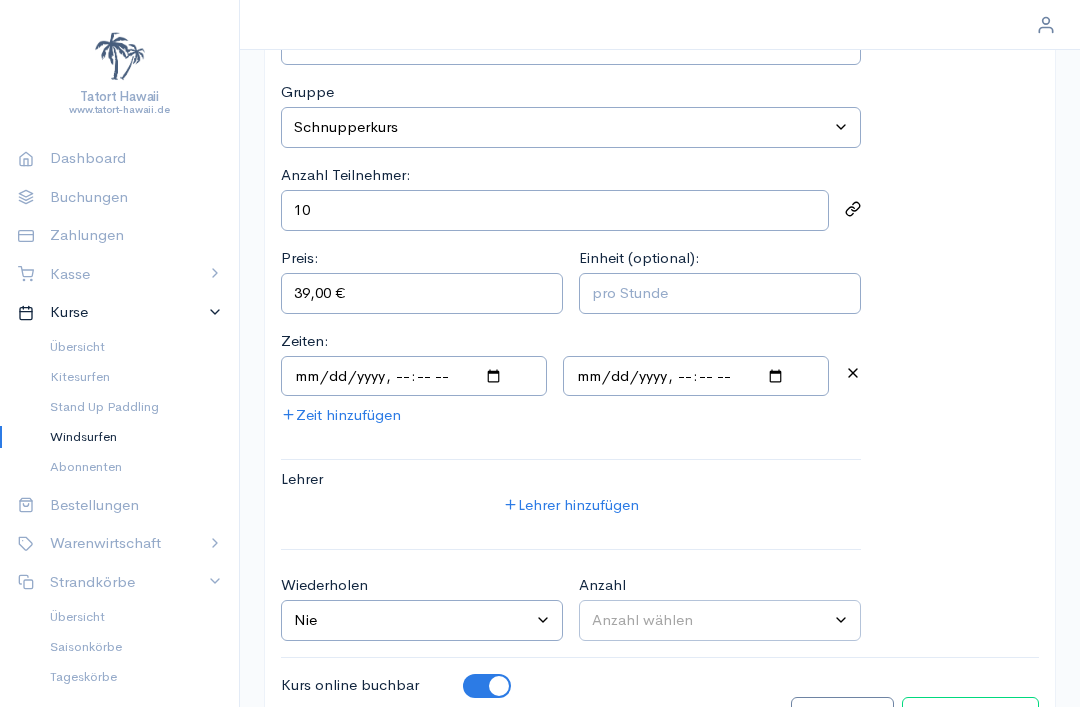 click at bounding box center [853, 210] 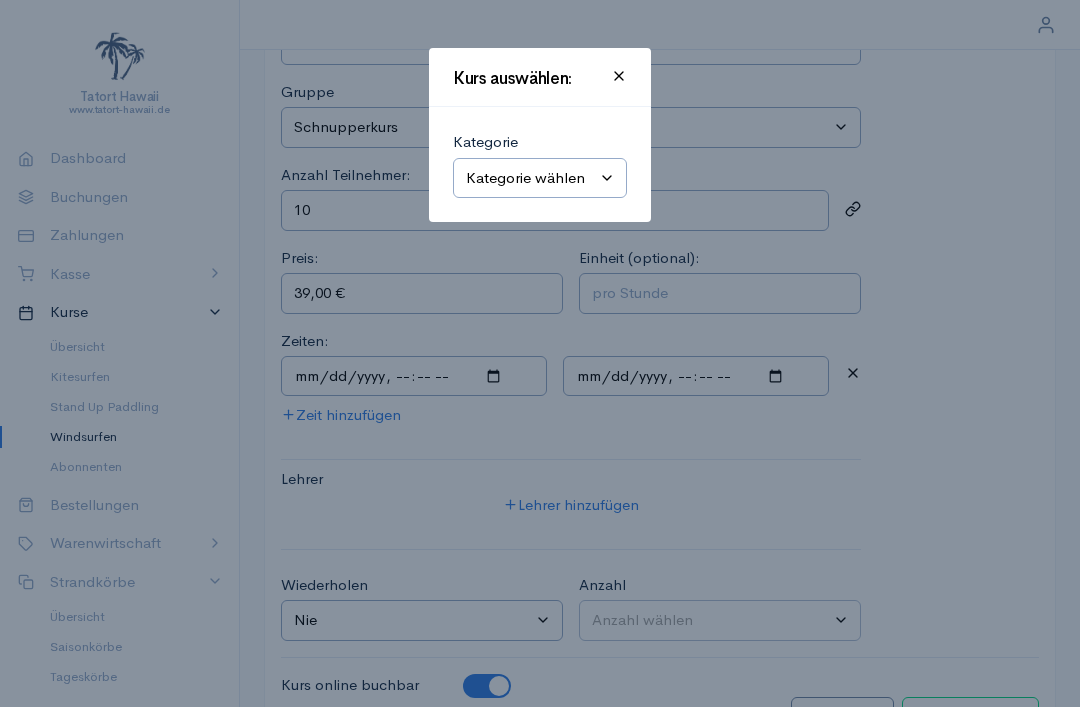 click on "Kategorie wählen Kitesurfen Stand Up Paddling  Windsurfen" at bounding box center (540, 178) 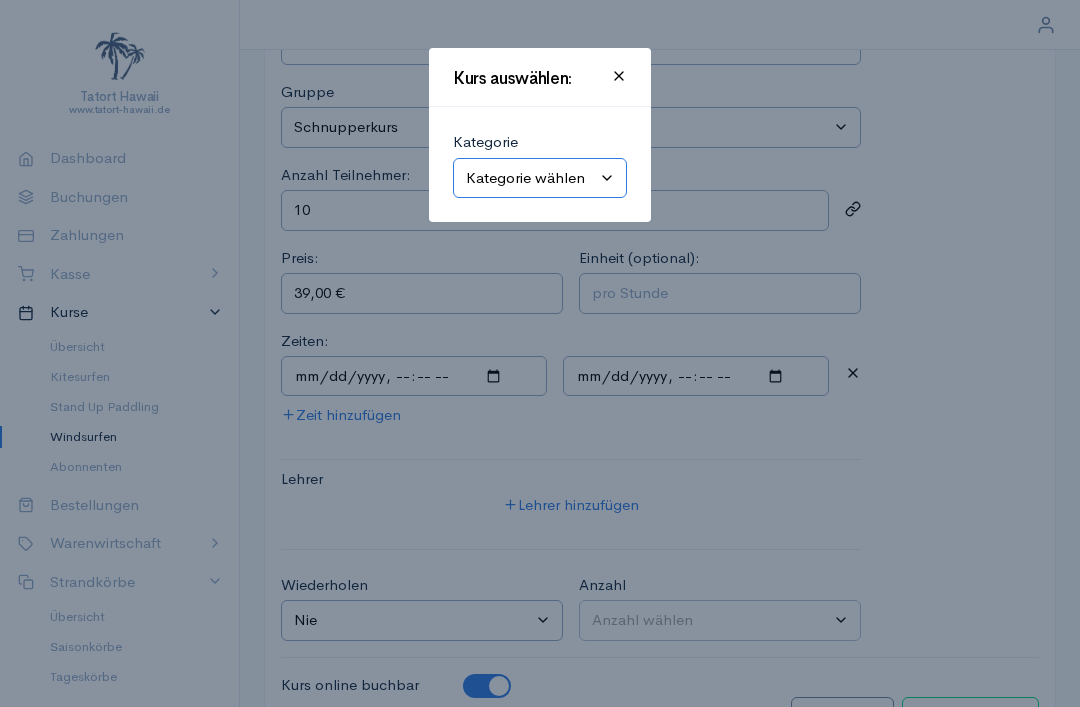 select on "2" 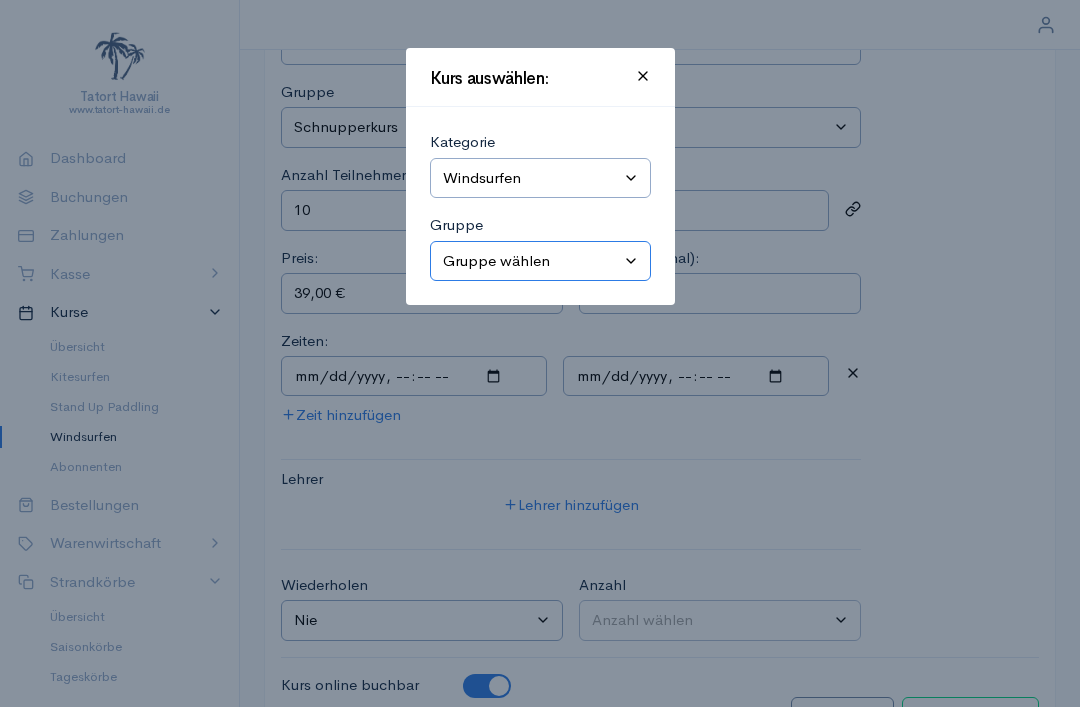 click on "Gruppe wählen Grundkurs Schnupperkurs Kompakt-Grundkurs Aufbaukurs Materialverleih Privatstunde  Windsurf-Camp Intensiv  Echt Surfen! Nicht online." at bounding box center [540, 261] 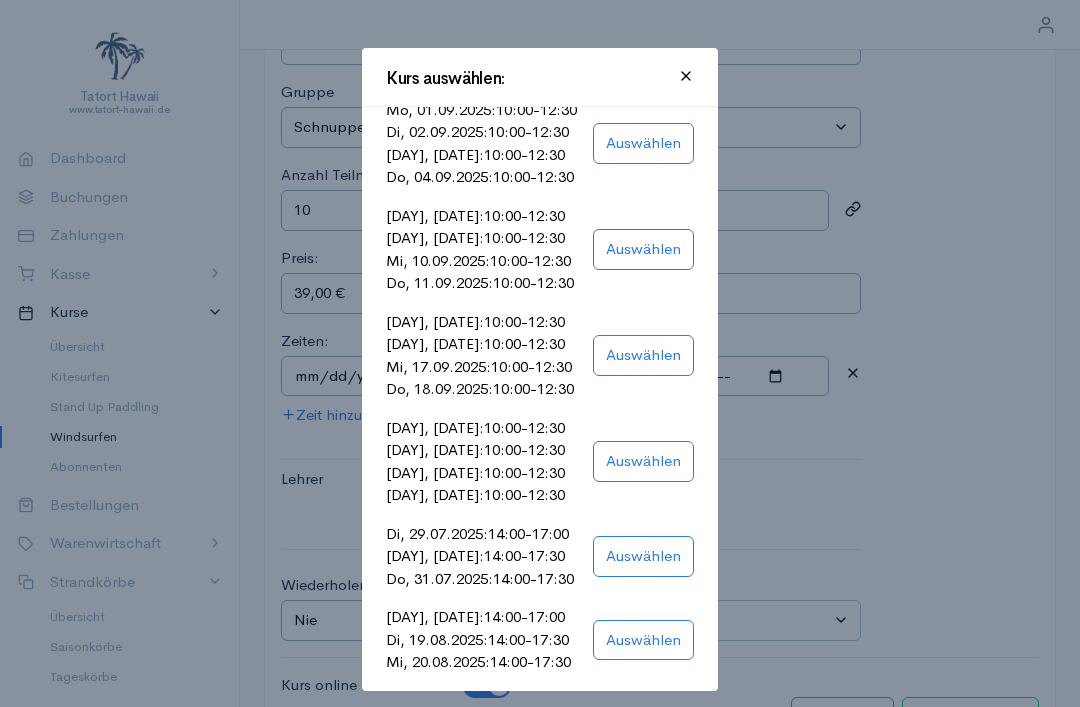 scroll, scrollTop: 739, scrollLeft: 0, axis: vertical 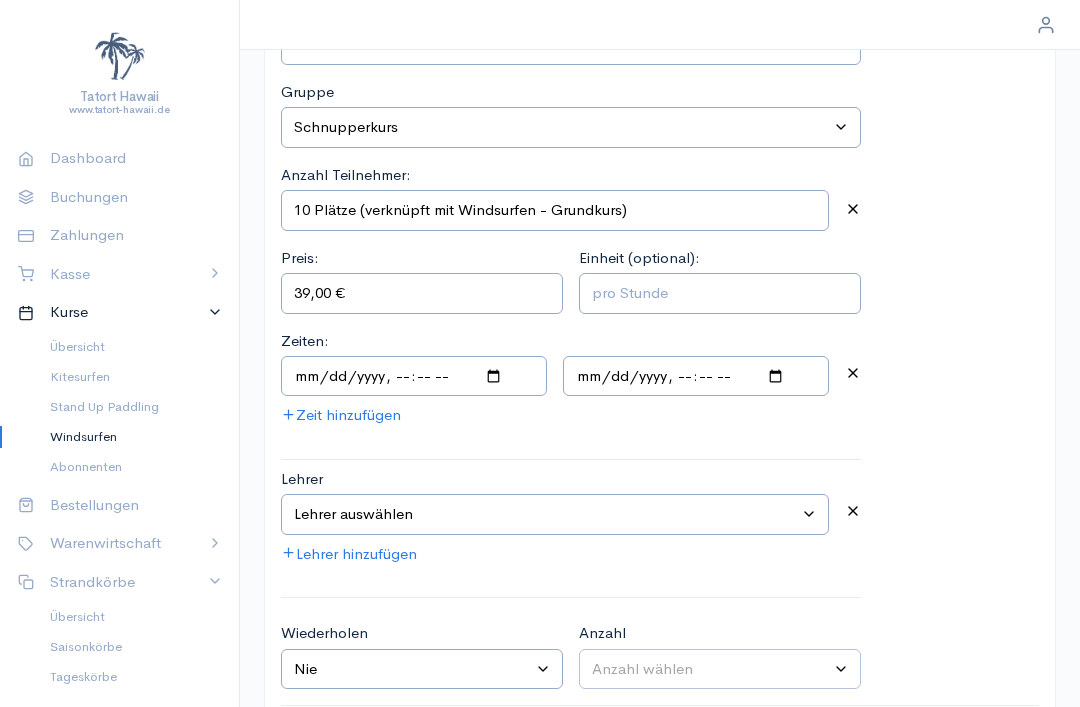 click on "Lehrer auswählen Simon Rosenau Jörg Michaelsen Luk Starke Bina Frederick Wolff Lorena Thies Janina Thorben Franzi Marcel Wetke Jonas Sina Kenklies Charly Emma Henry Lolle" at bounding box center [555, 514] 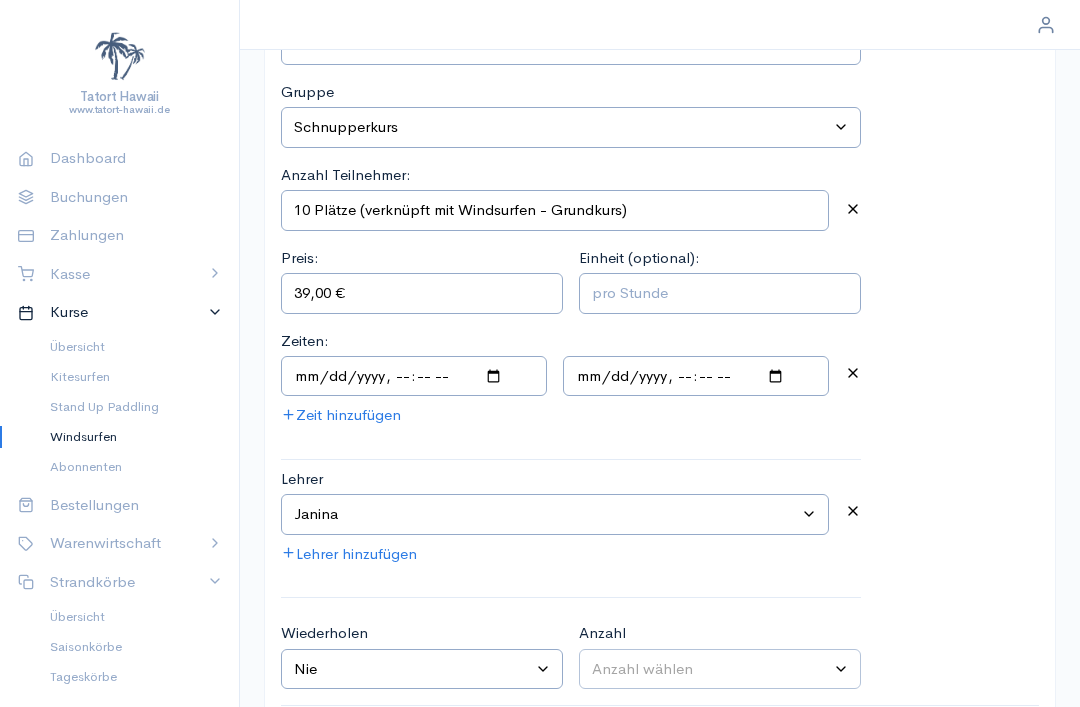click on "Kurs  erstellen" at bounding box center [970, 766] 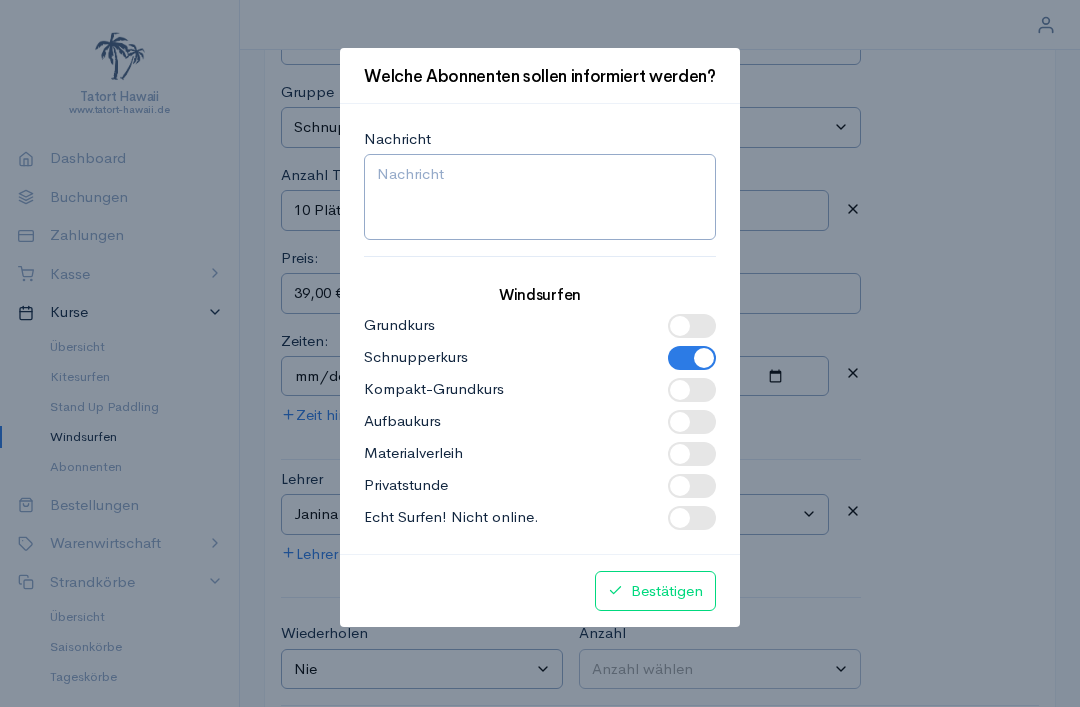 click on "Bestätigen" at bounding box center [655, 591] 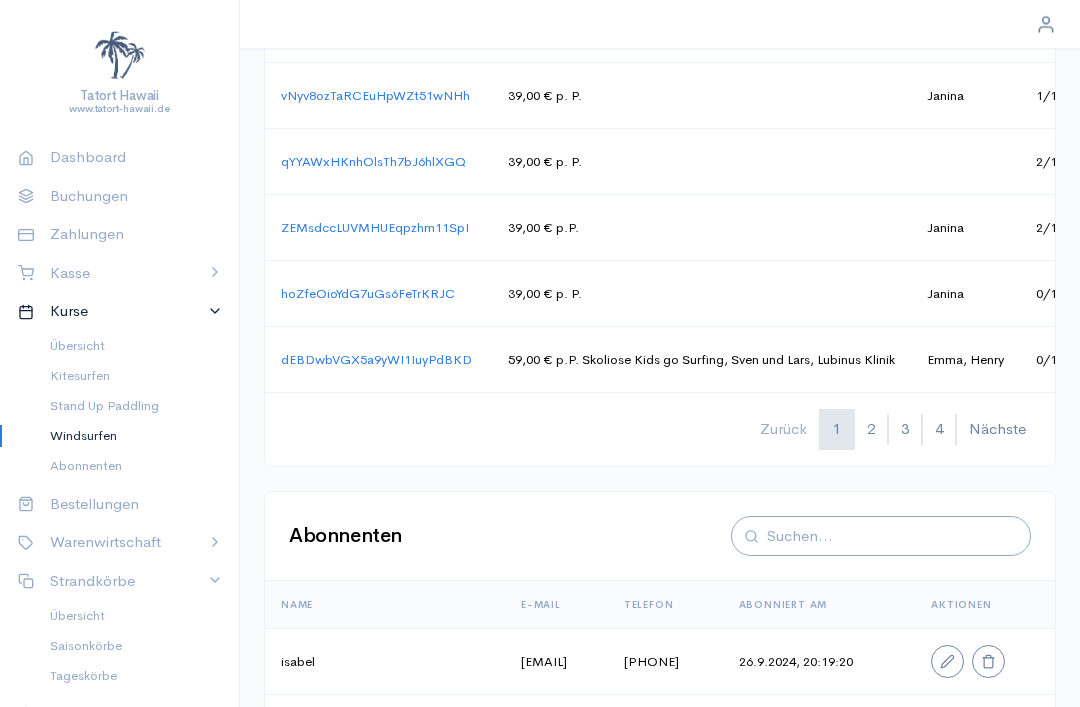 scroll, scrollTop: 1468, scrollLeft: 0, axis: vertical 